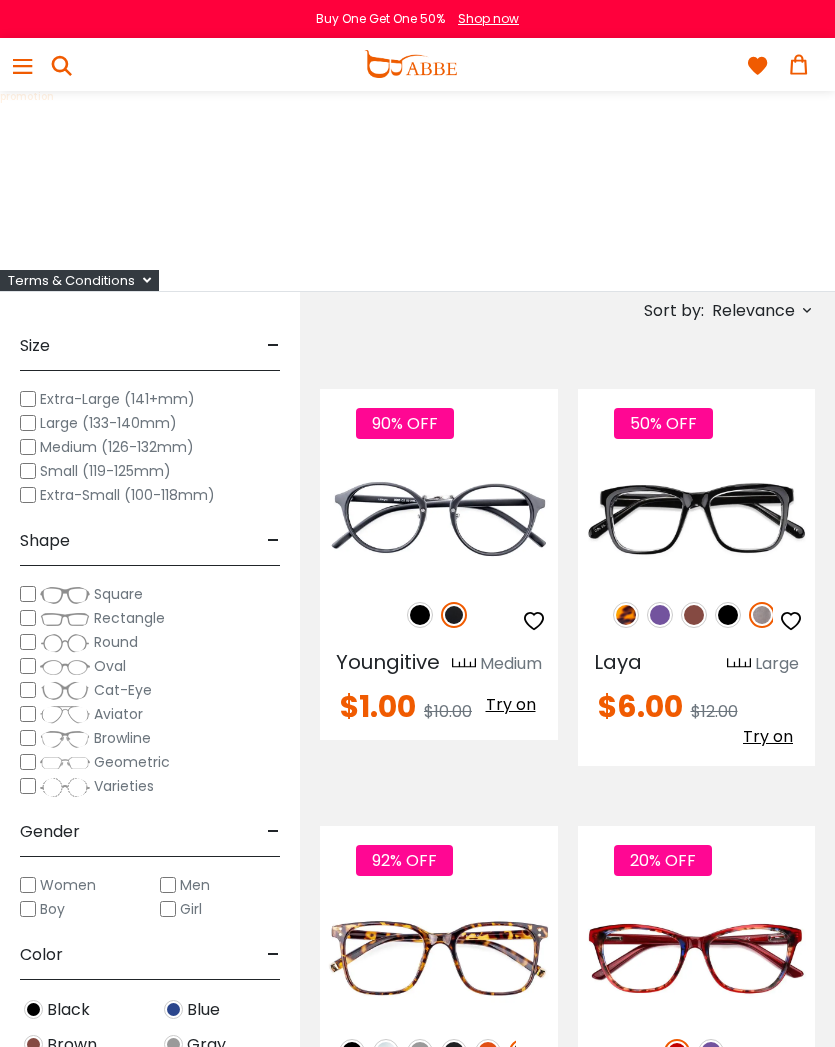 scroll, scrollTop: 2, scrollLeft: 0, axis: vertical 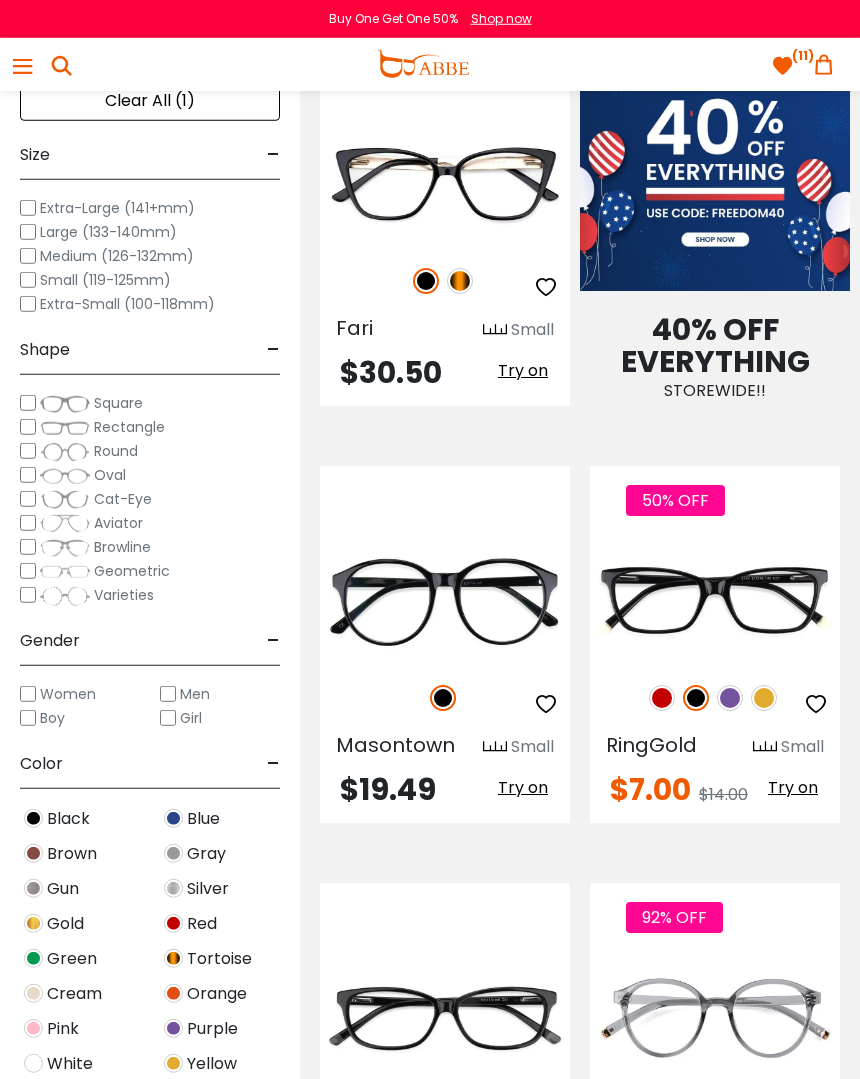 click at bounding box center (662, 698) 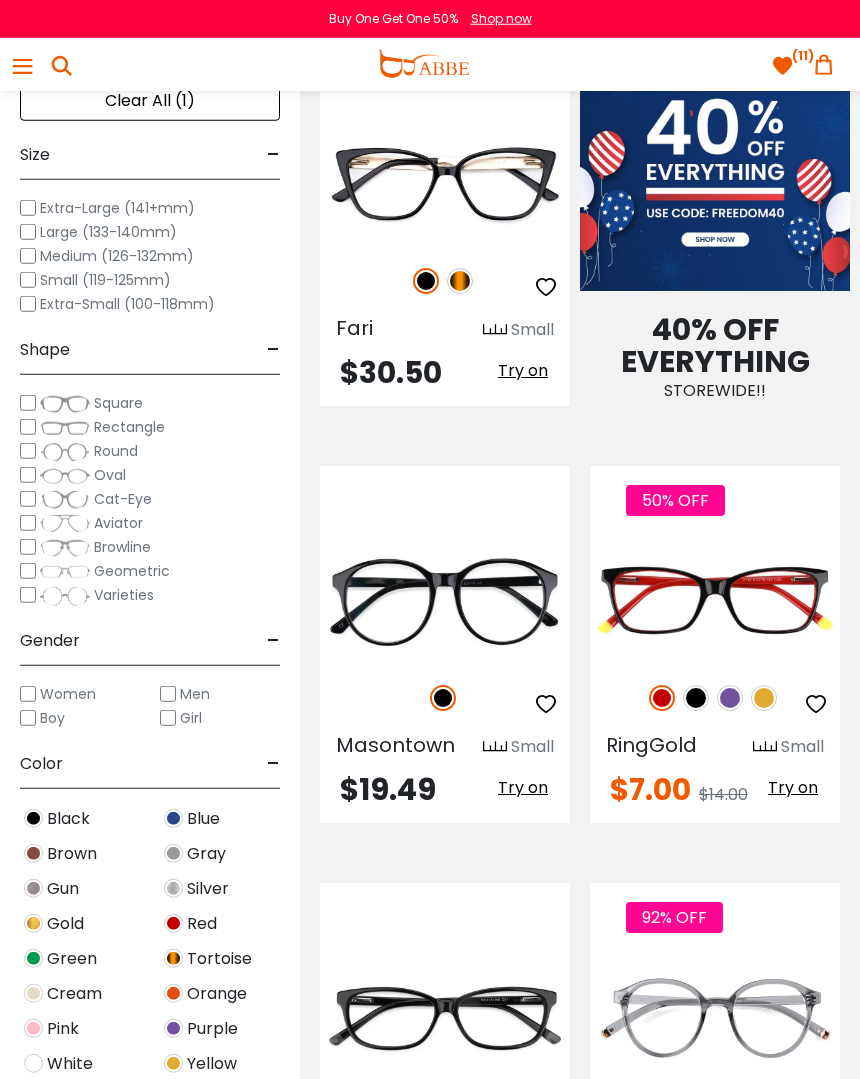 click at bounding box center [730, 698] 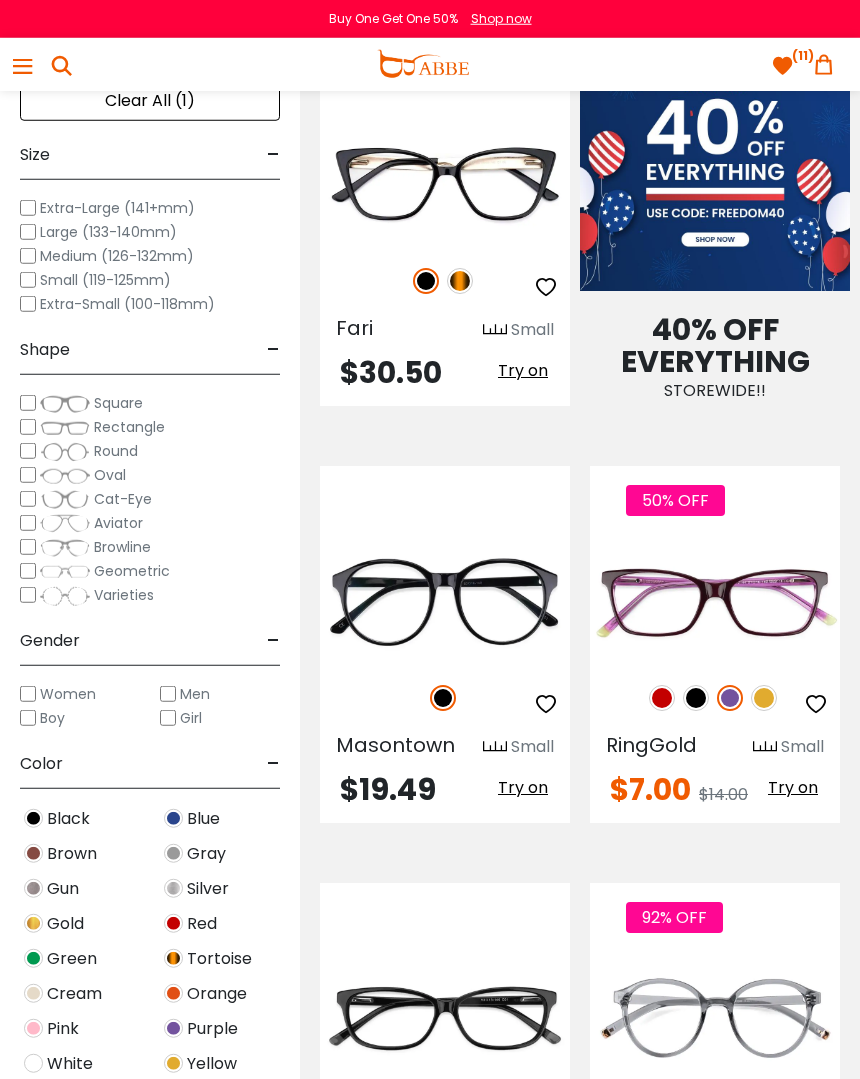 click at bounding box center (764, 698) 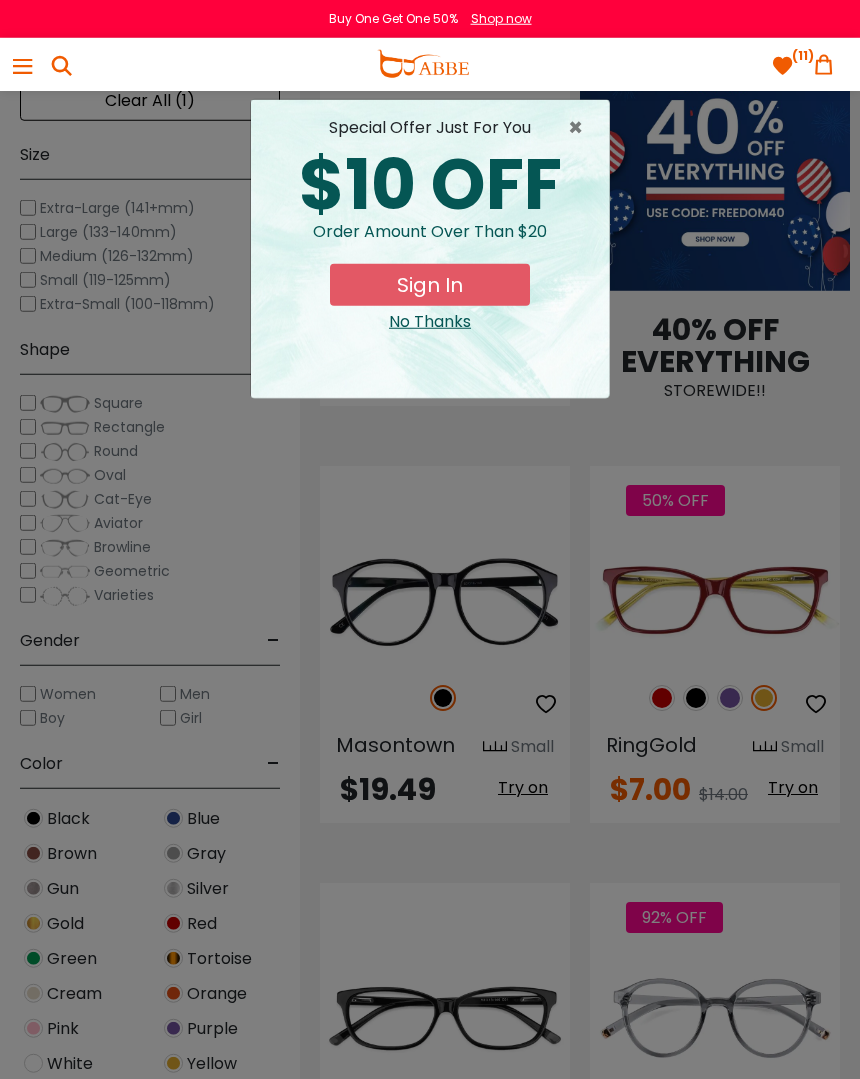 click on "×
special offer just for you
$10 OFF
Order amount over than $20
Sign In
No Thanks" at bounding box center (430, 539) 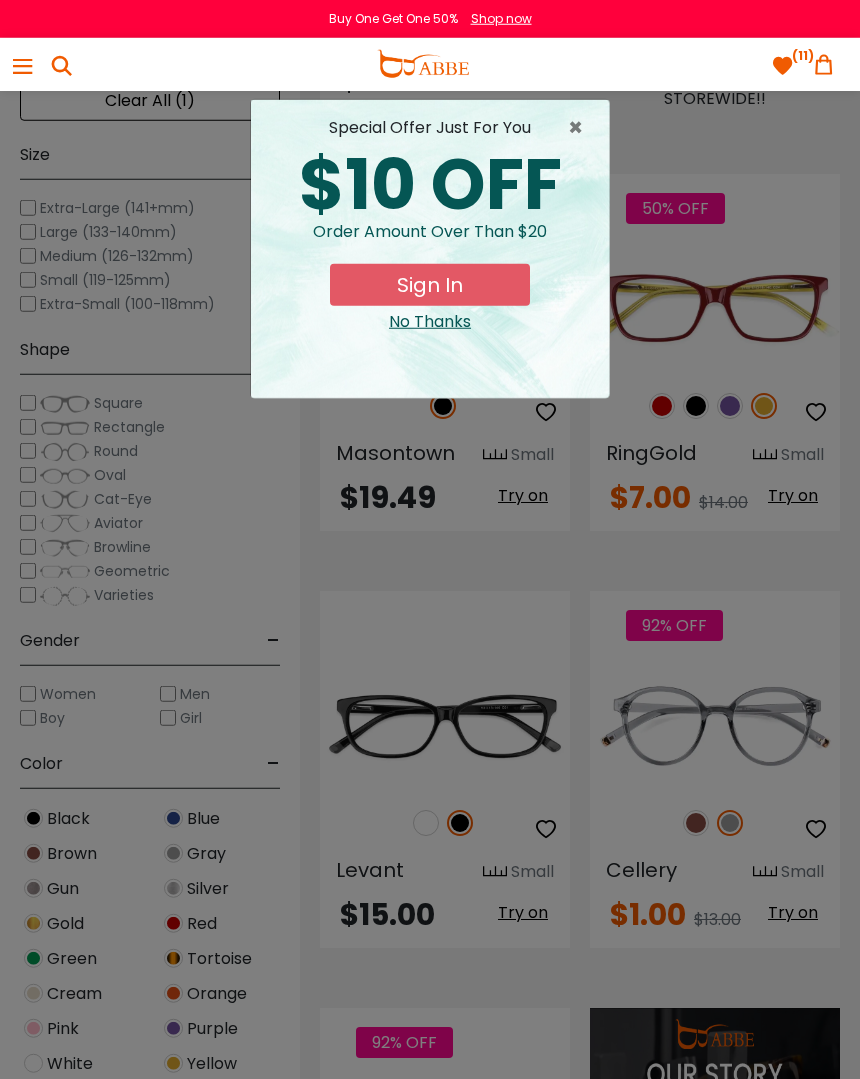 scroll, scrollTop: 1548, scrollLeft: 0, axis: vertical 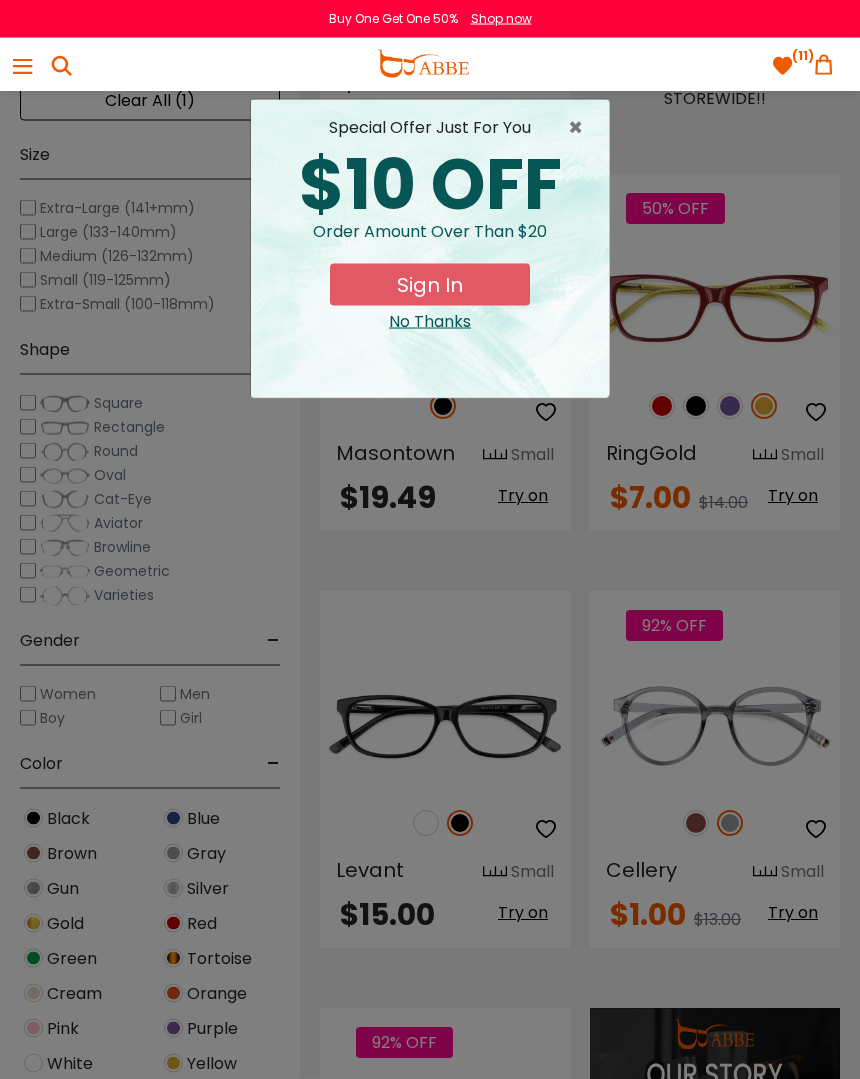 click on "×
special offer just for you
$10 OFF
Order amount over than $20
Sign In
No Thanks" at bounding box center [430, 539] 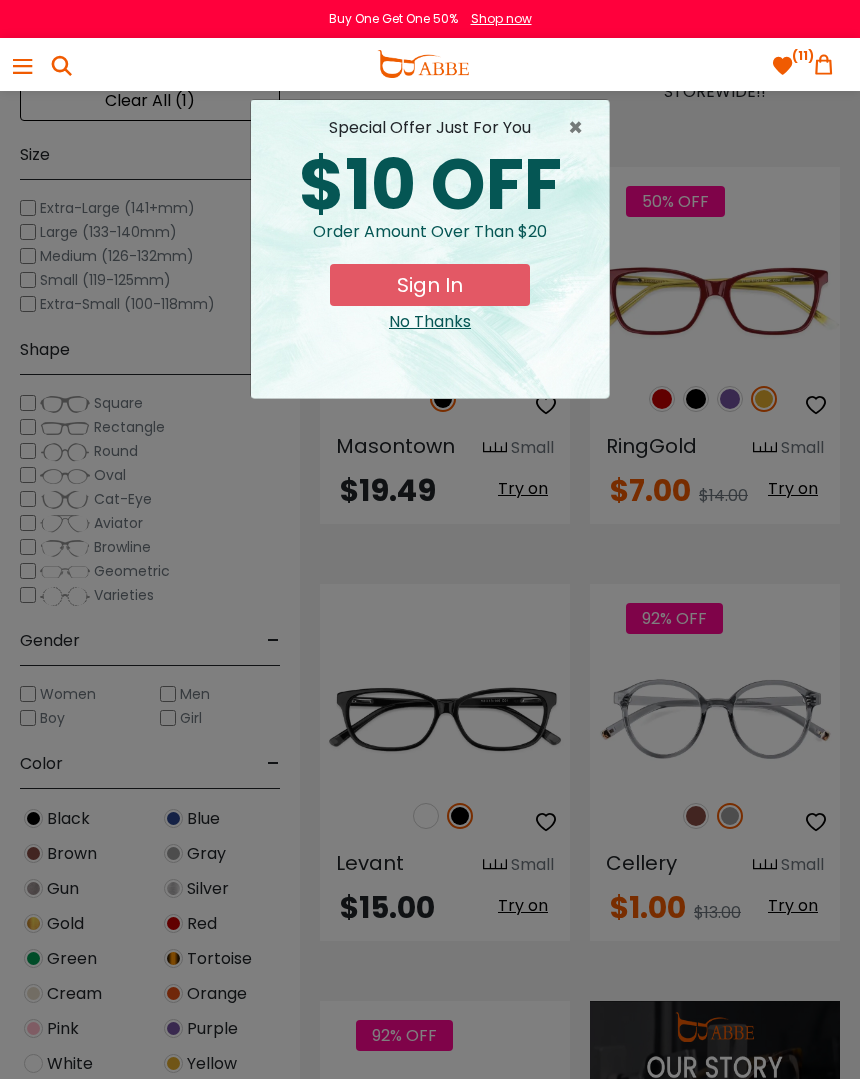click on "×" at bounding box center (580, 128) 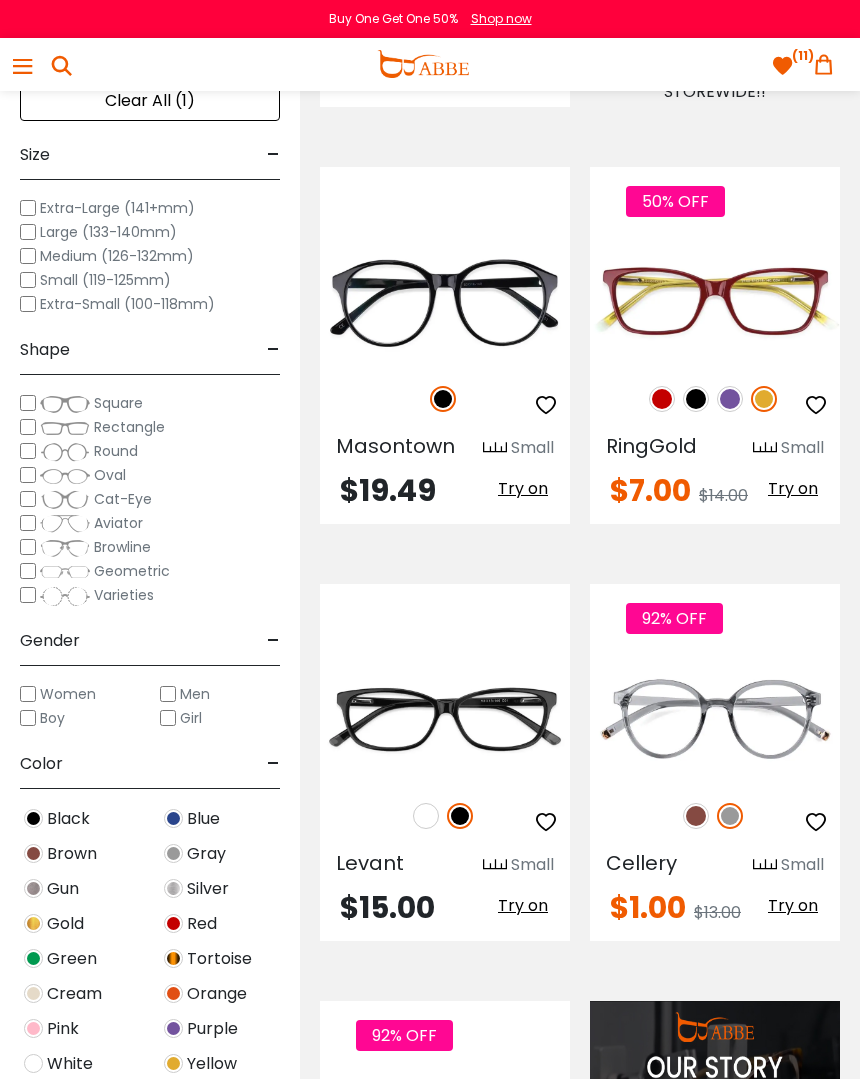 click at bounding box center (696, 816) 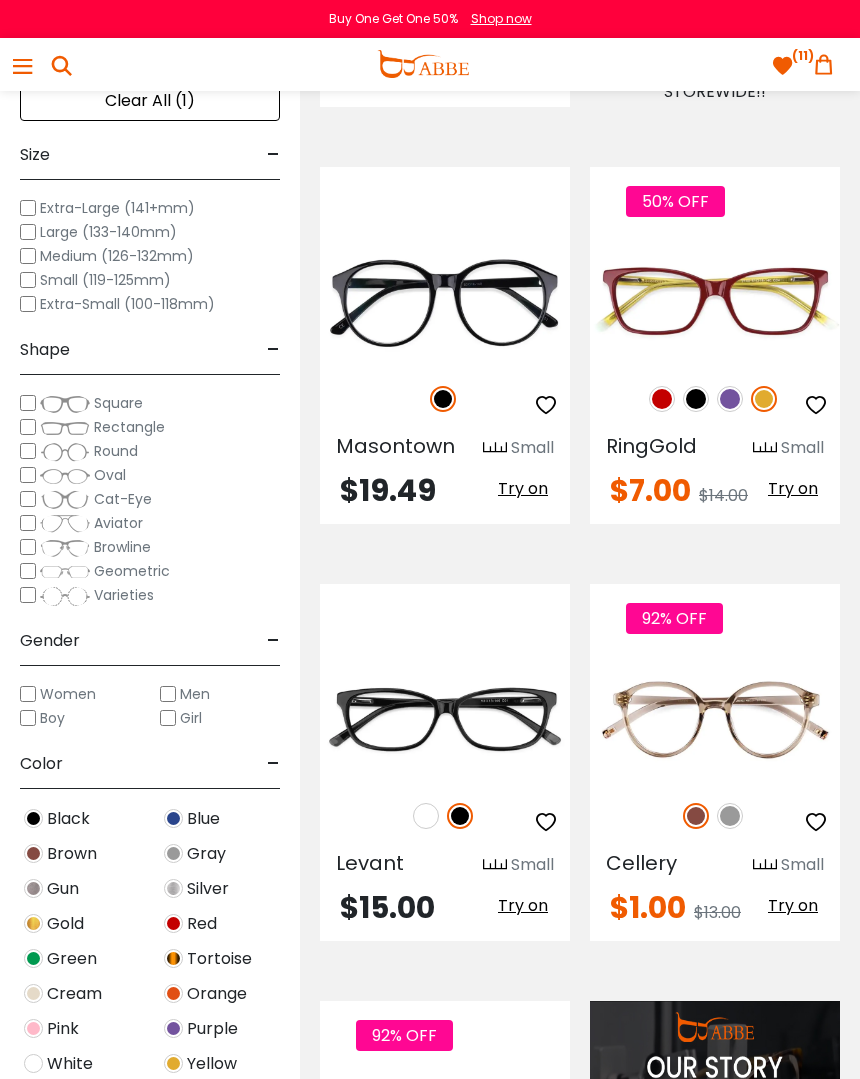 click at bounding box center [0, 0] 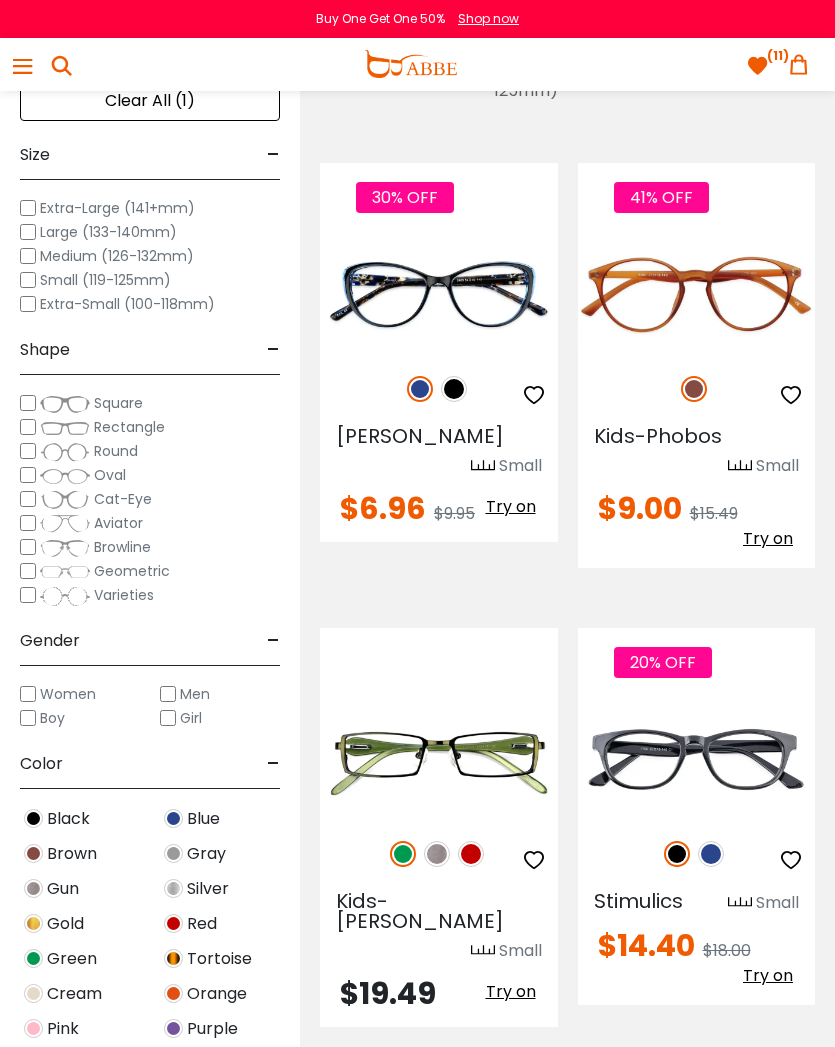 scroll, scrollTop: 256, scrollLeft: 0, axis: vertical 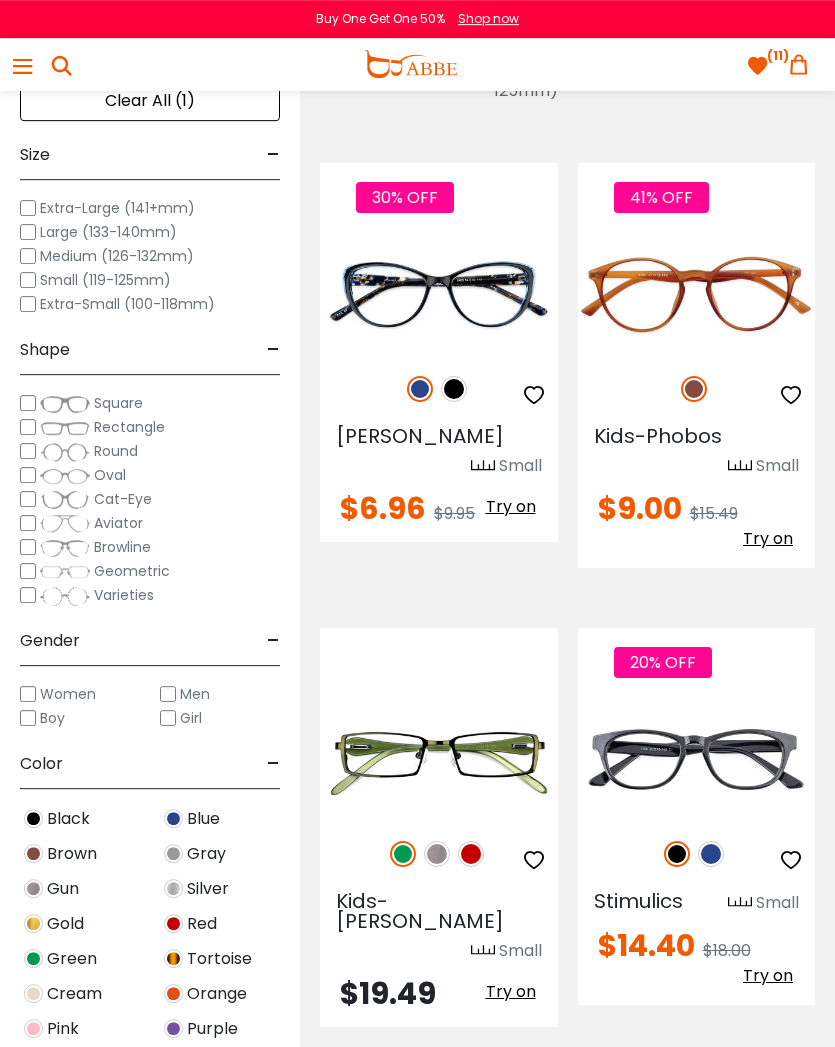 click on "Clear All (1)
Size
-
Extra-Large (141+mm)
Large (133-140mm)
Medium (126-132mm)
Small (119-125mm)
- -" at bounding box center [150, 554] 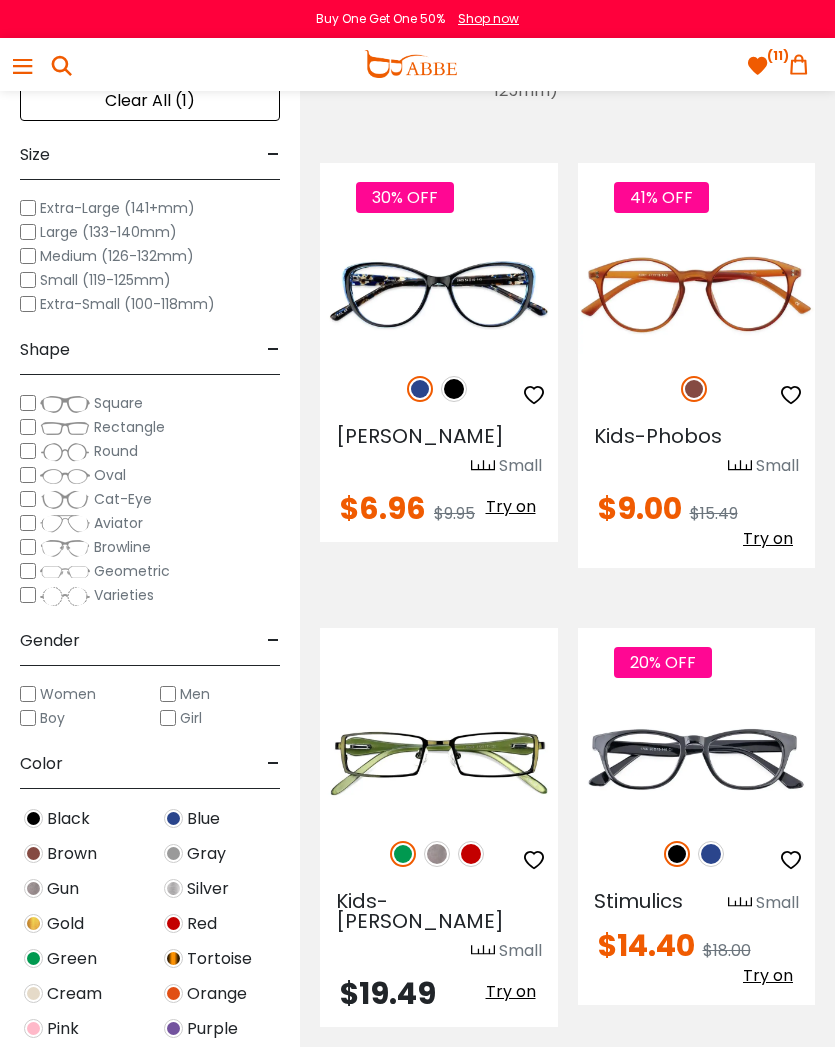 click at bounding box center (65, 404) 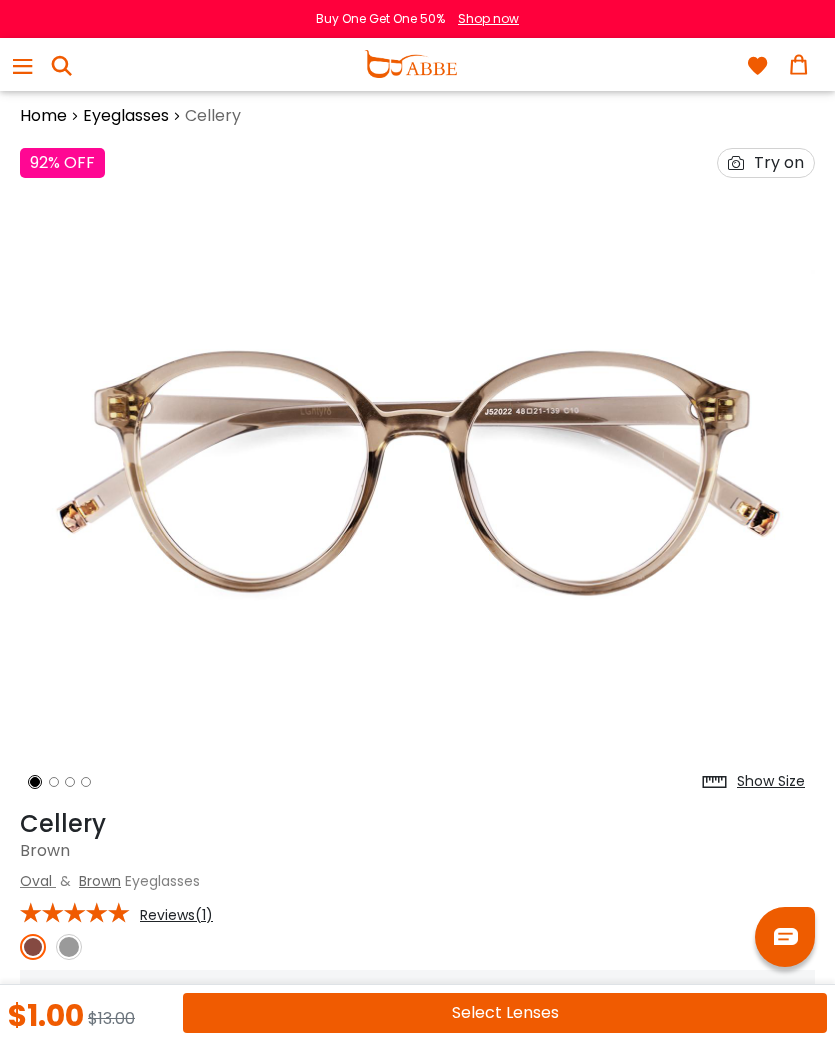 scroll, scrollTop: 0, scrollLeft: 0, axis: both 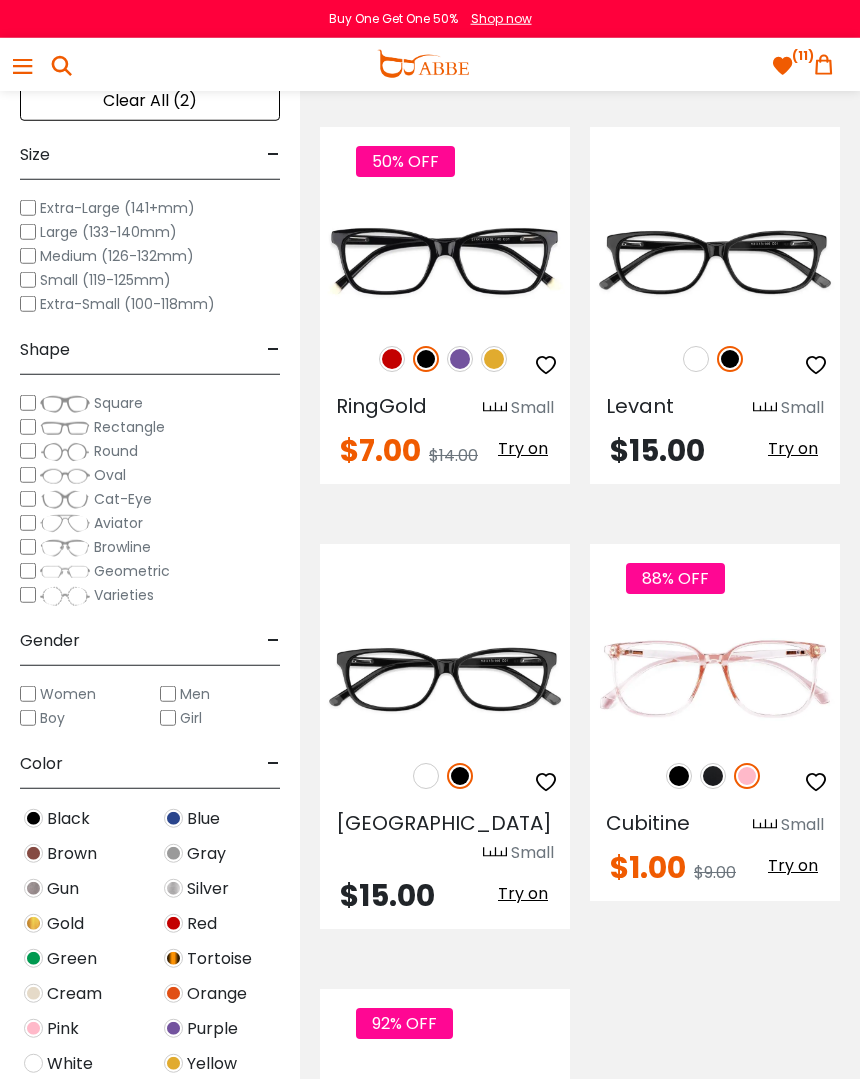 click at bounding box center (713, 776) 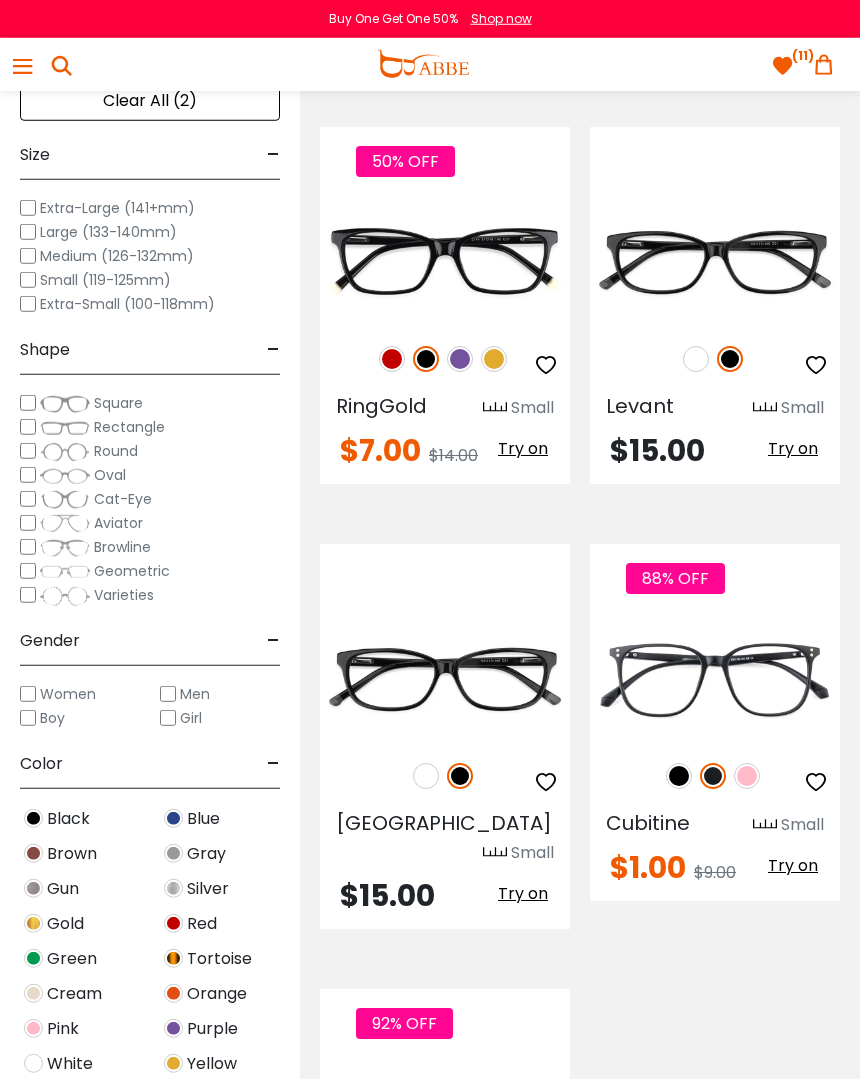 click at bounding box center (679, 776) 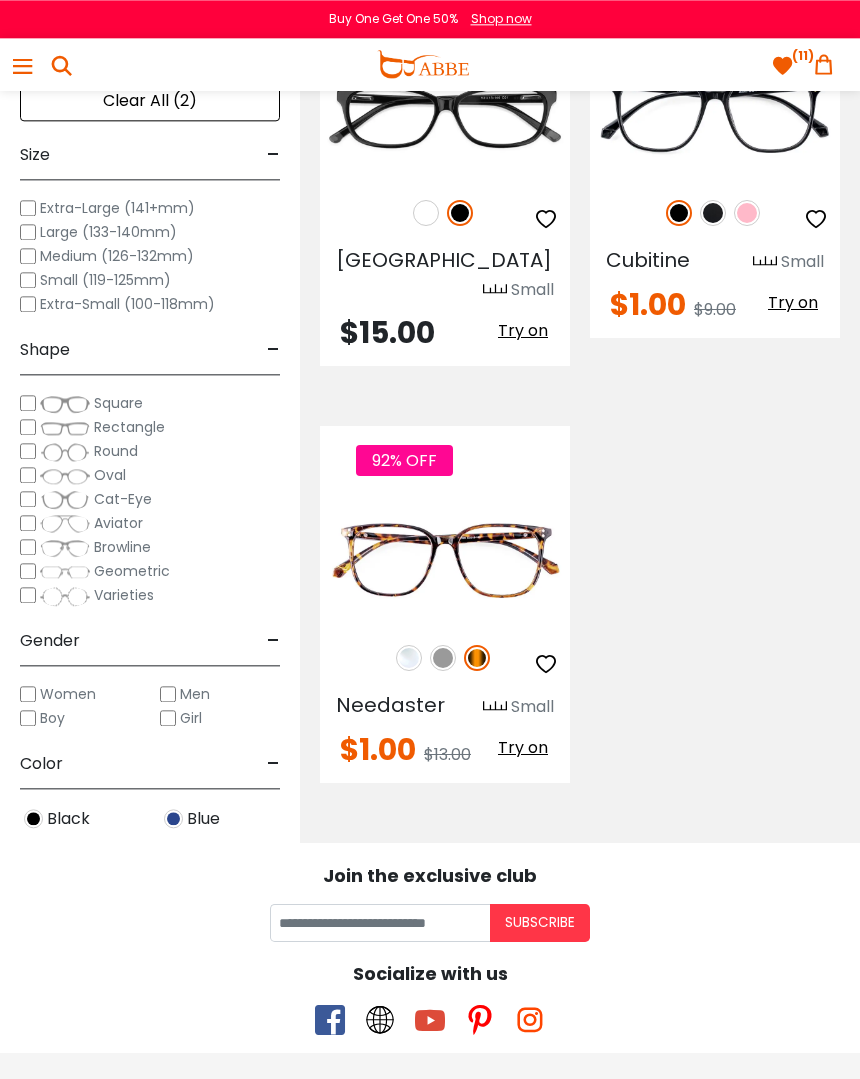 scroll, scrollTop: 857, scrollLeft: 0, axis: vertical 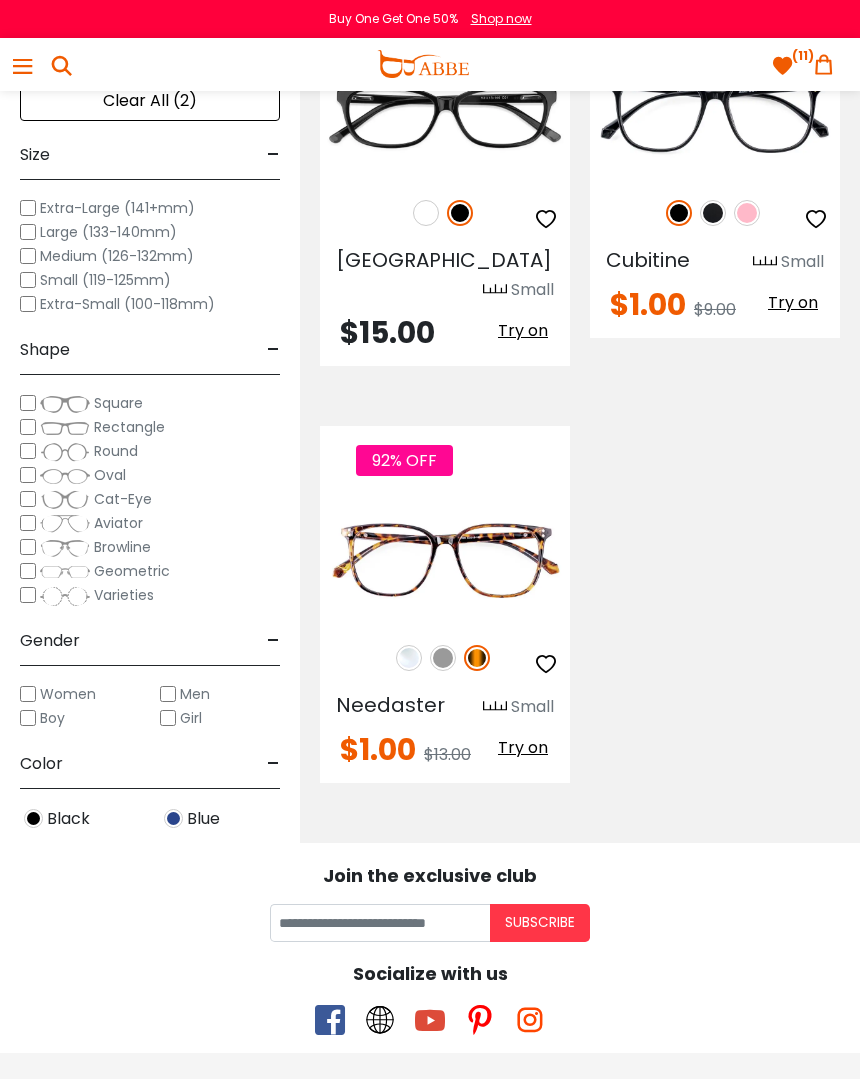 click at bounding box center (443, 658) 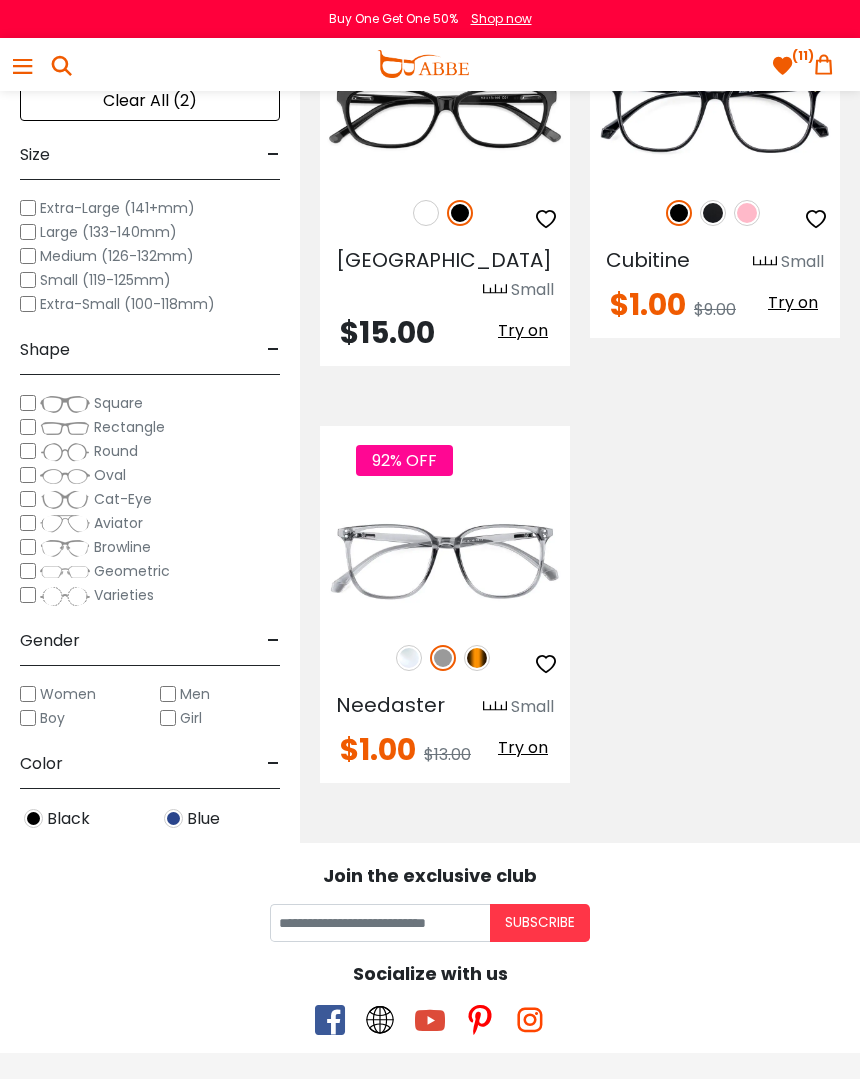 click at bounding box center (409, 658) 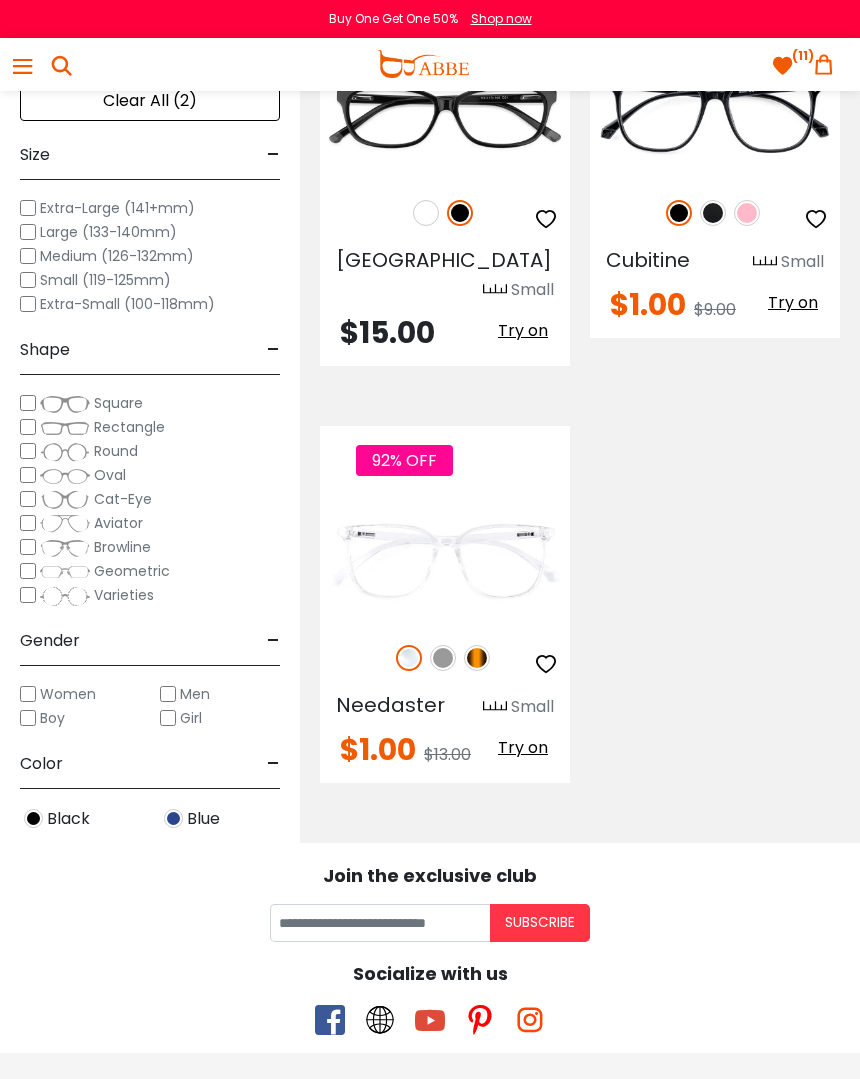 click on "Round" at bounding box center (89, 451) 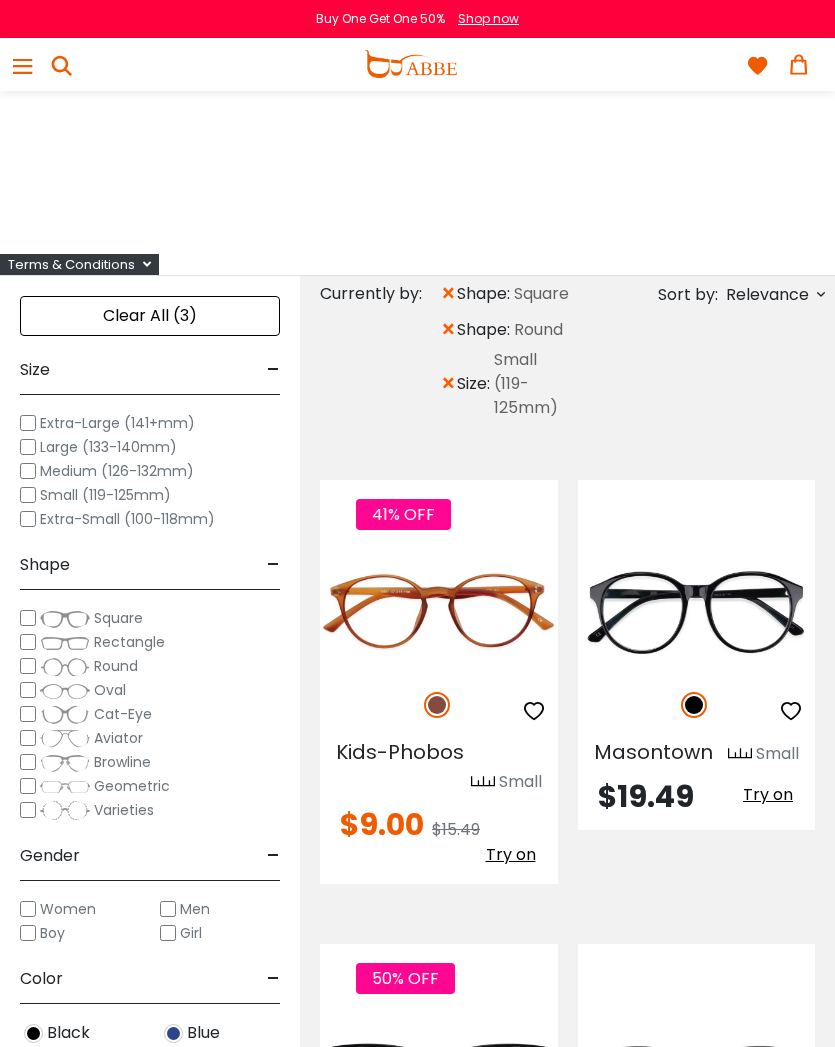scroll, scrollTop: 0, scrollLeft: 0, axis: both 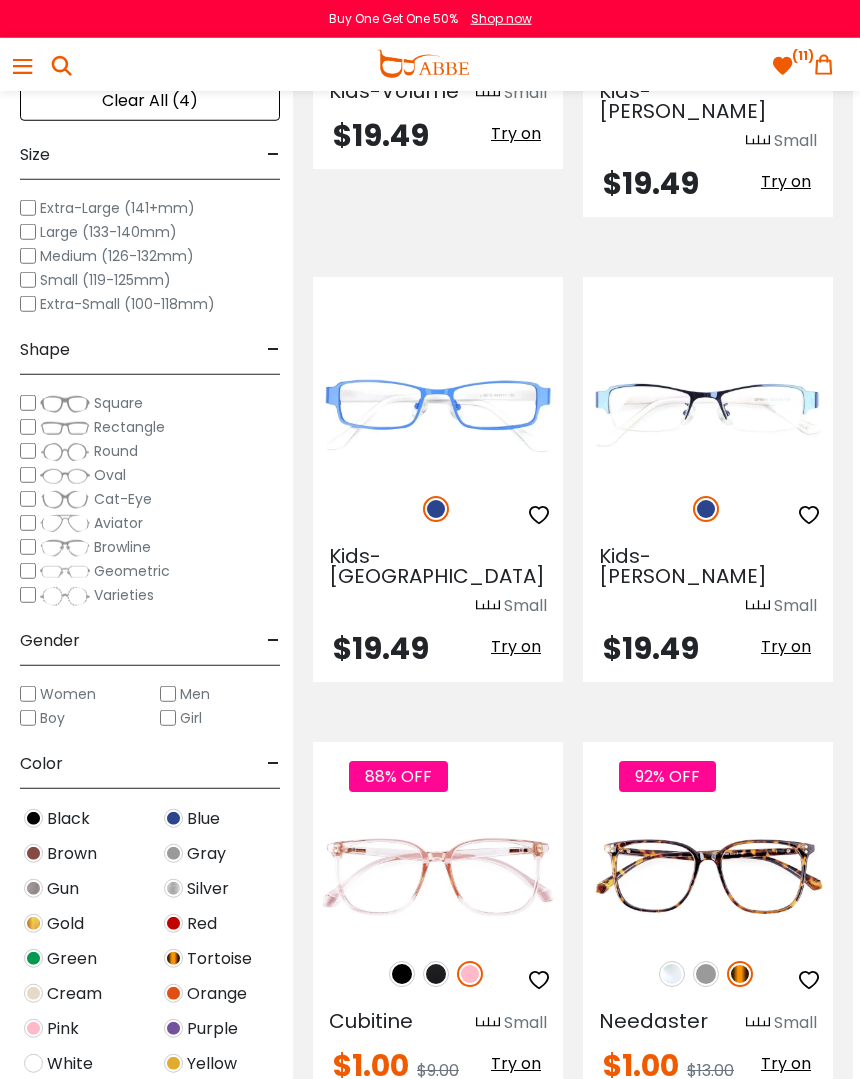 click at bounding box center (436, 974) 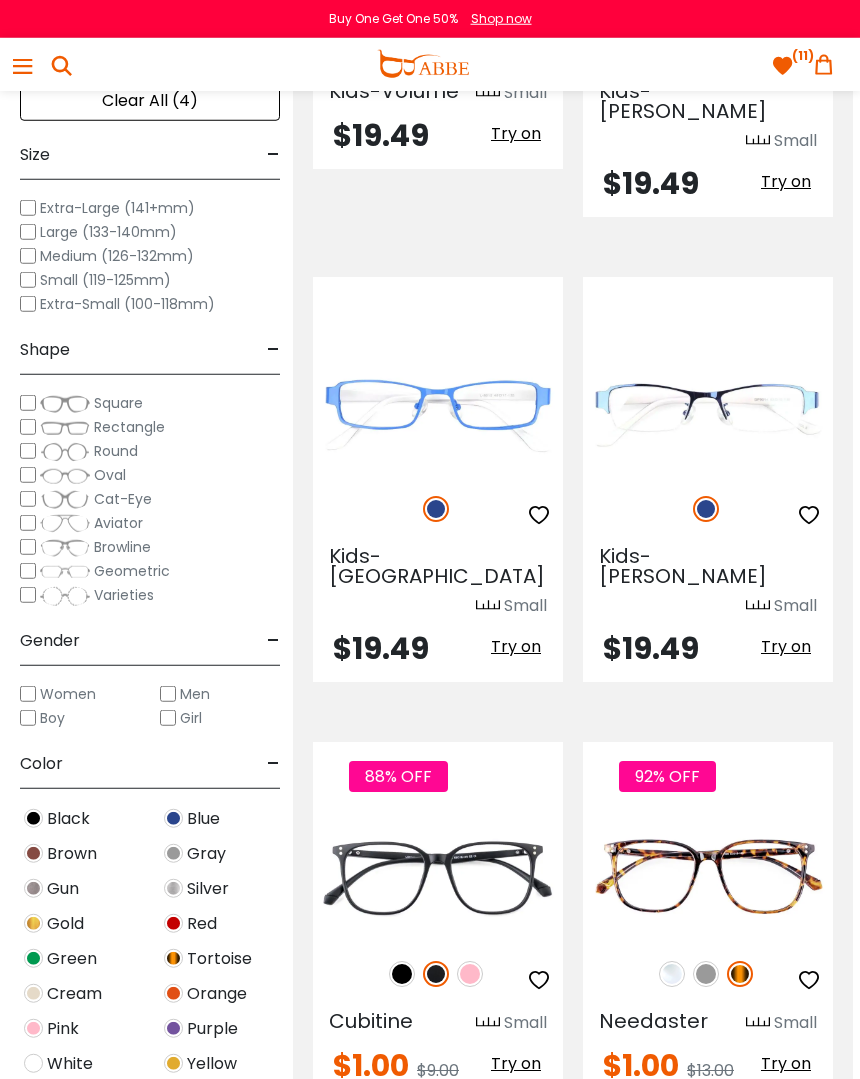 click at bounding box center [706, 974] 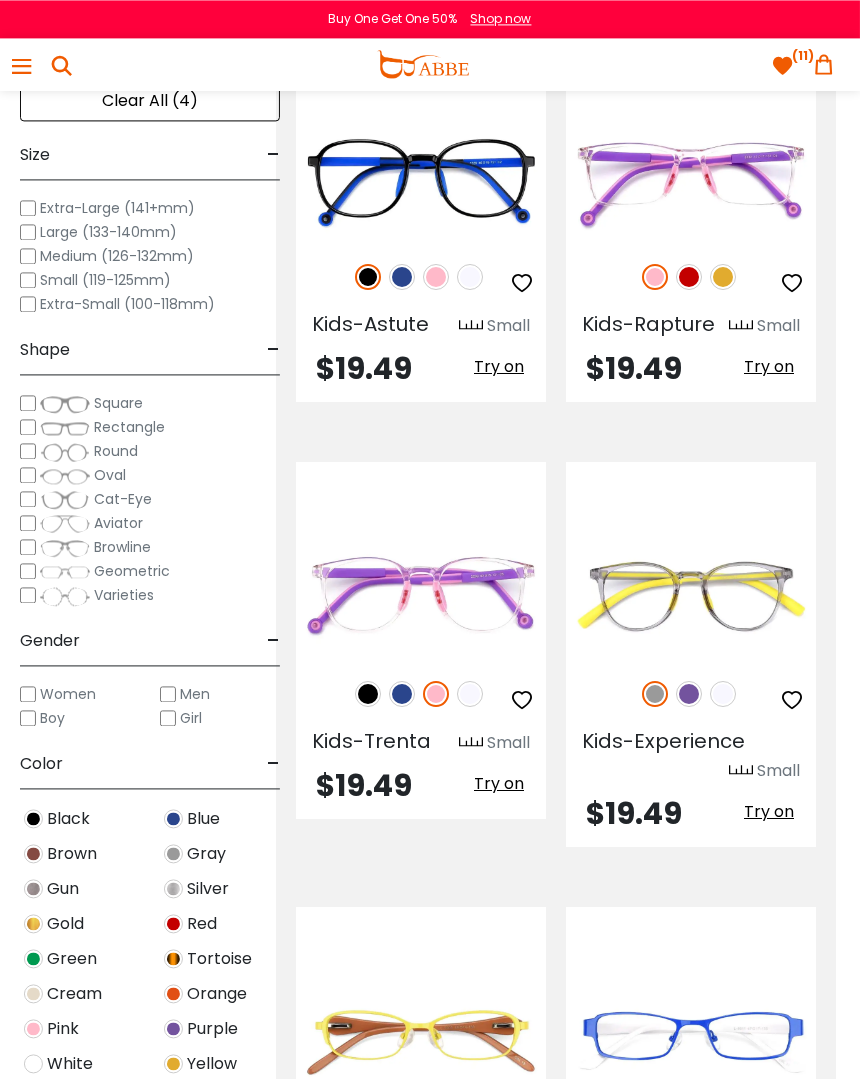 scroll, scrollTop: 4942, scrollLeft: 25, axis: both 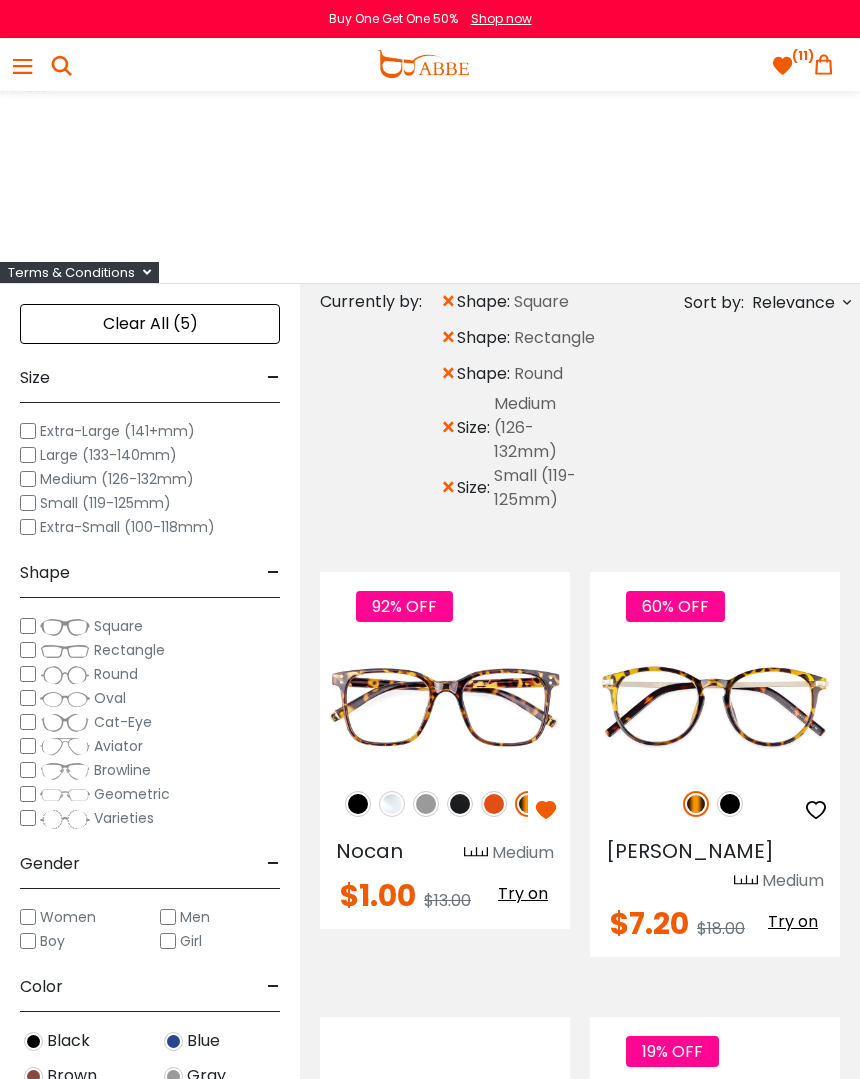 click at bounding box center (730, 804) 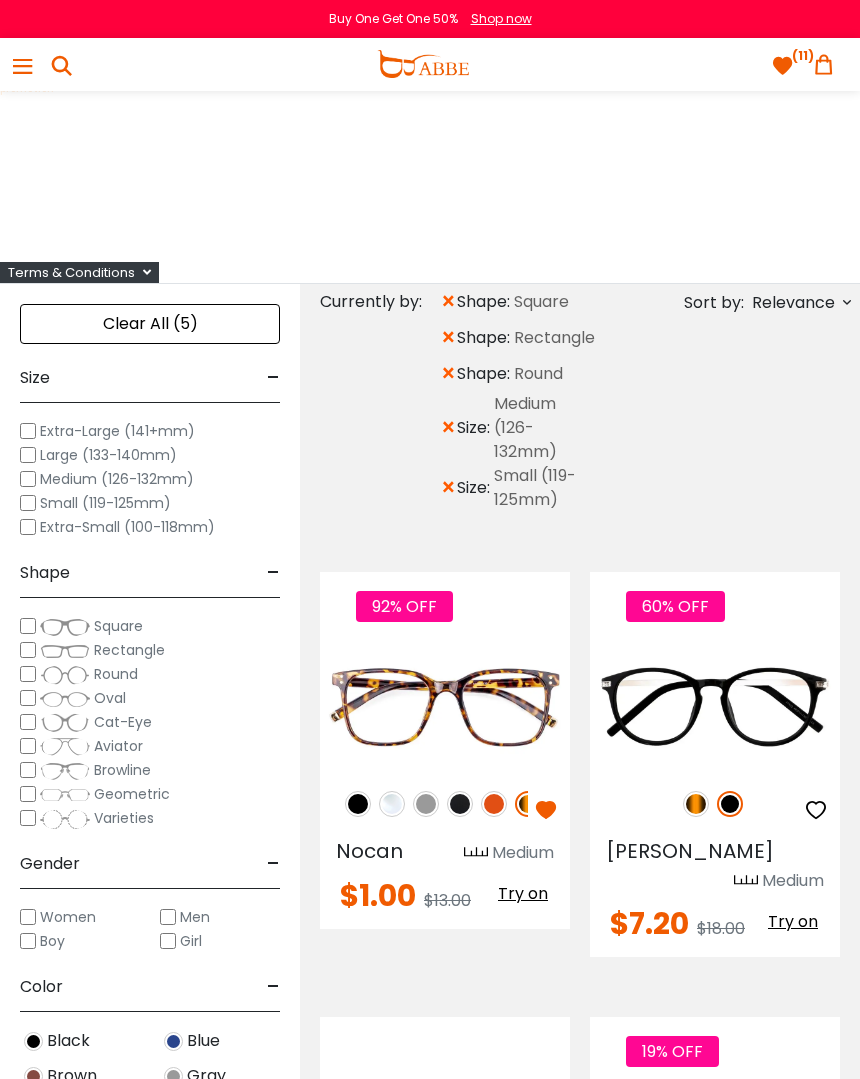 click at bounding box center [696, 804] 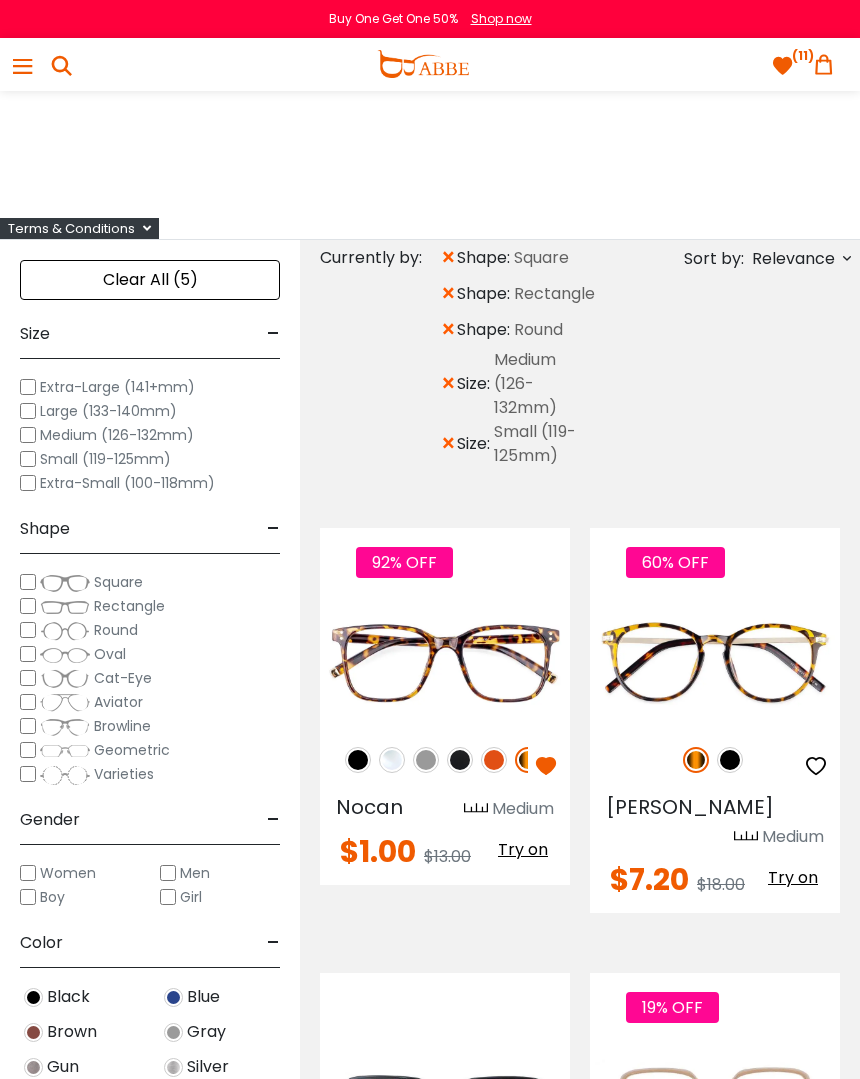 scroll, scrollTop: 48, scrollLeft: 0, axis: vertical 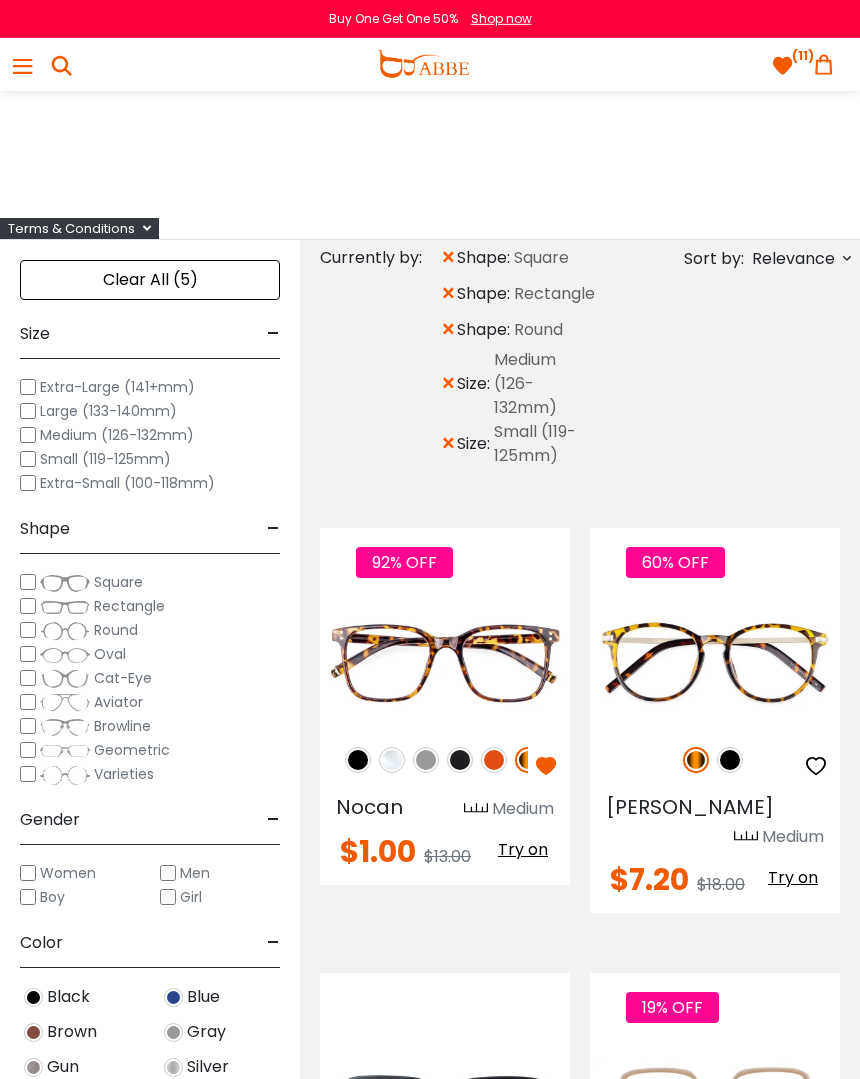click at bounding box center [392, 760] 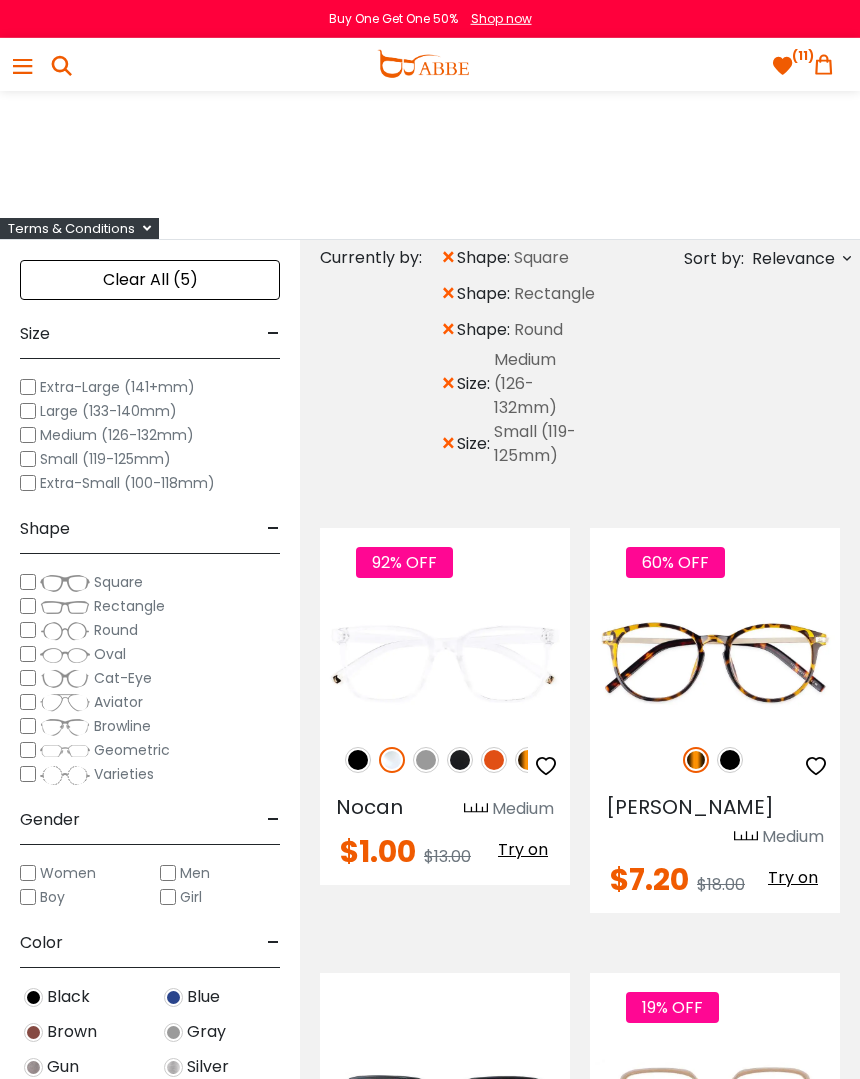 click at bounding box center (460, 760) 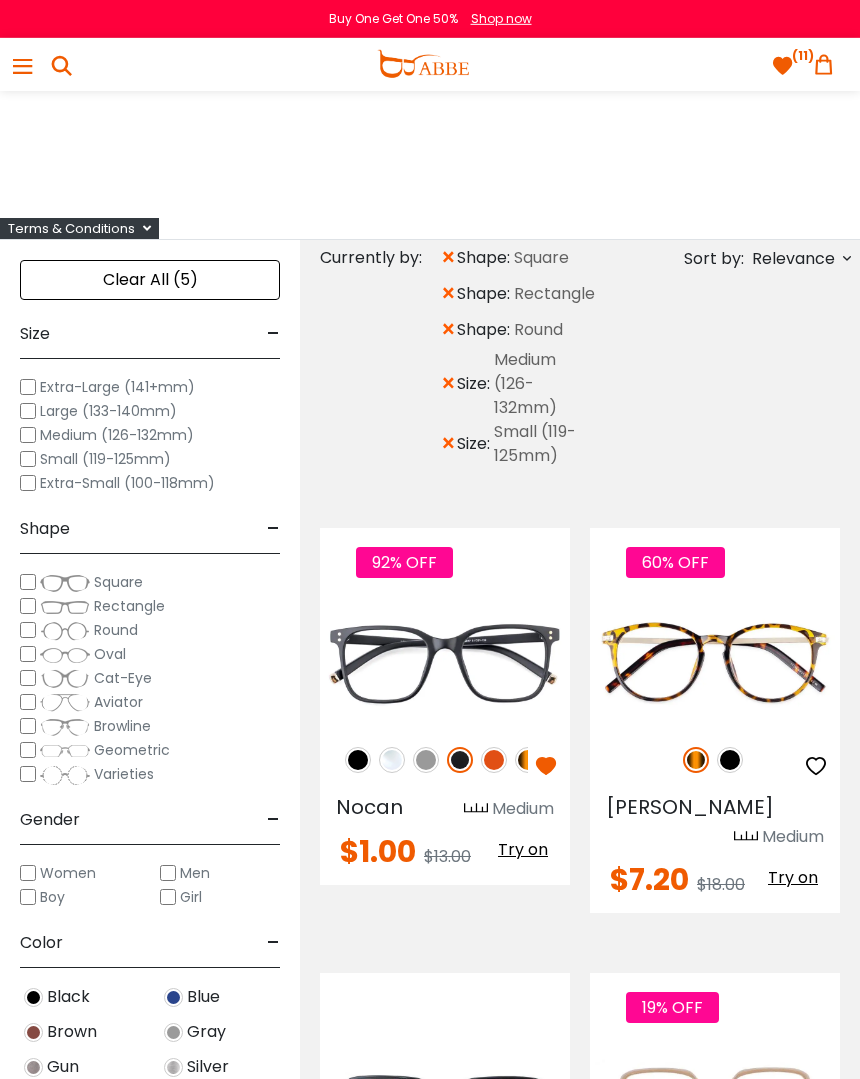 click at bounding box center [494, 760] 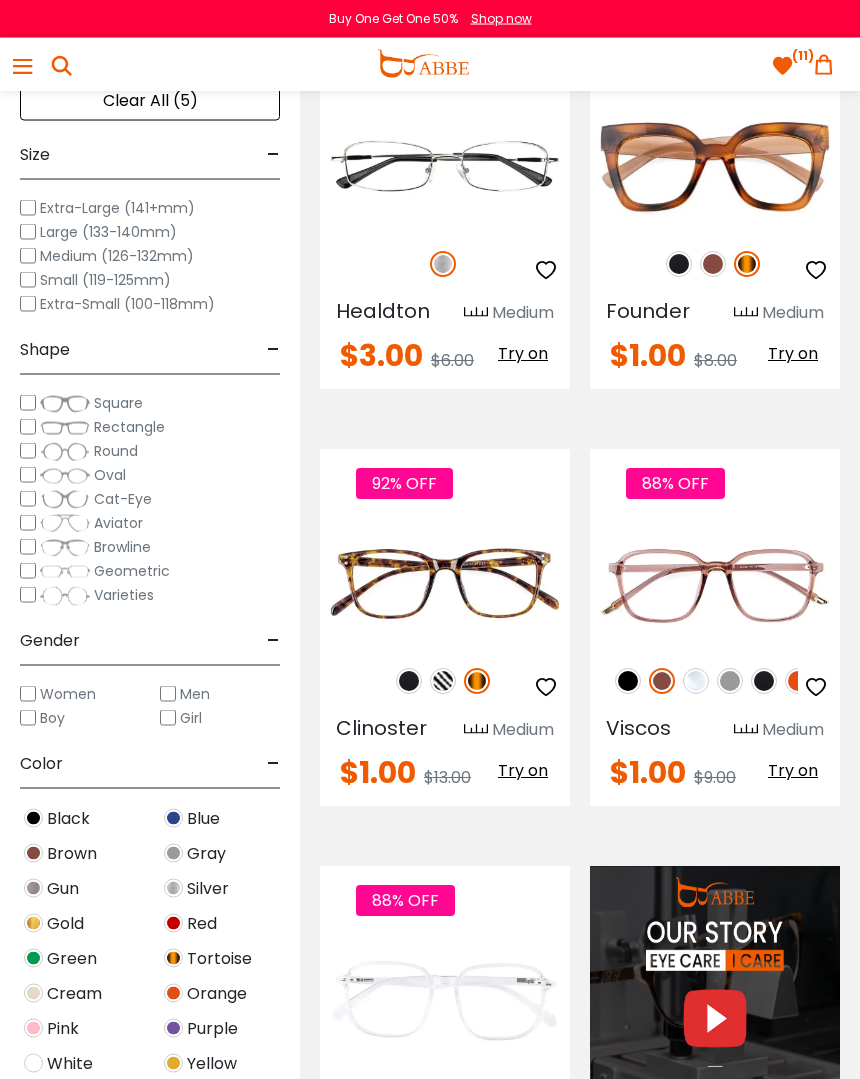 scroll, scrollTop: 1823, scrollLeft: 0, axis: vertical 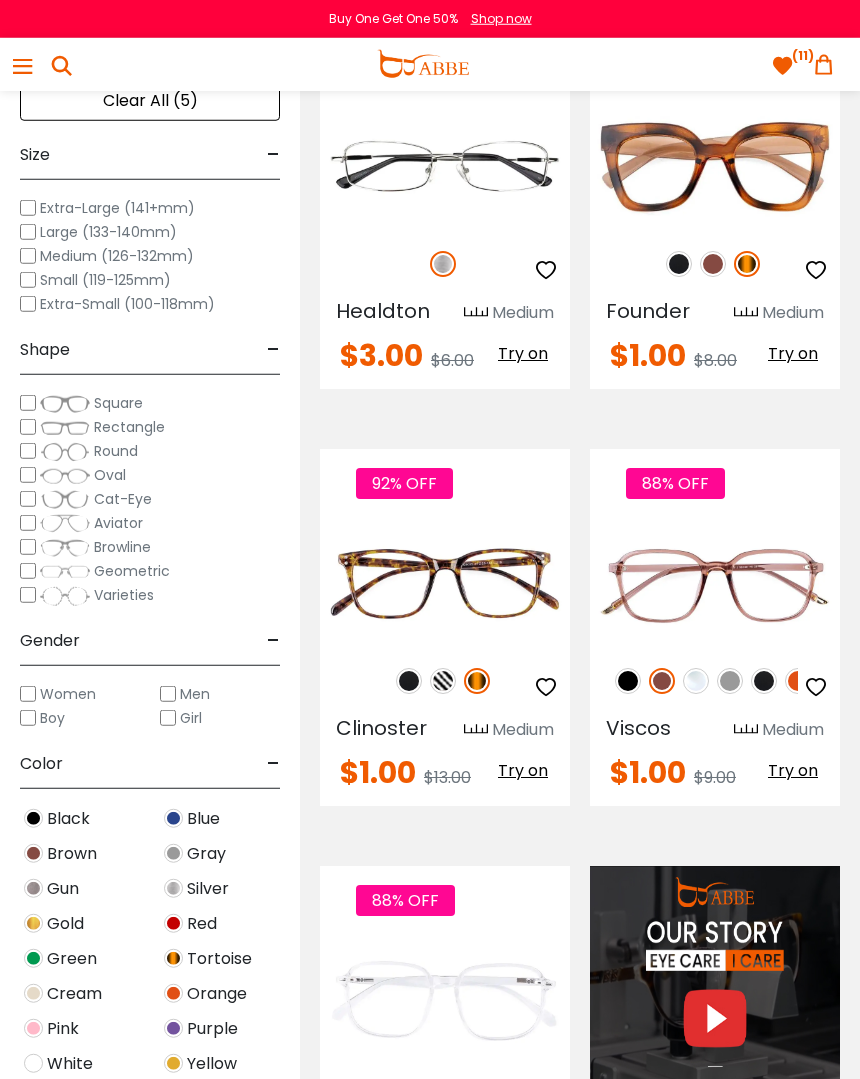 click at bounding box center (409, 681) 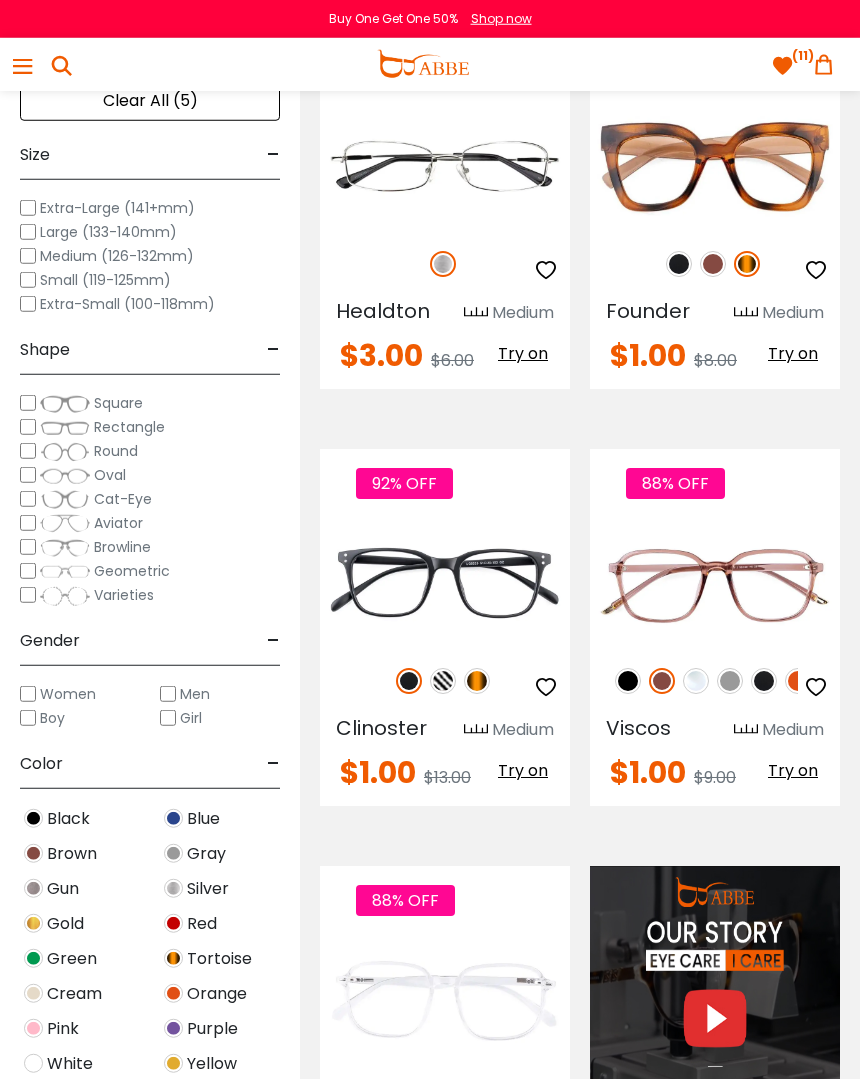 click at bounding box center [443, 681] 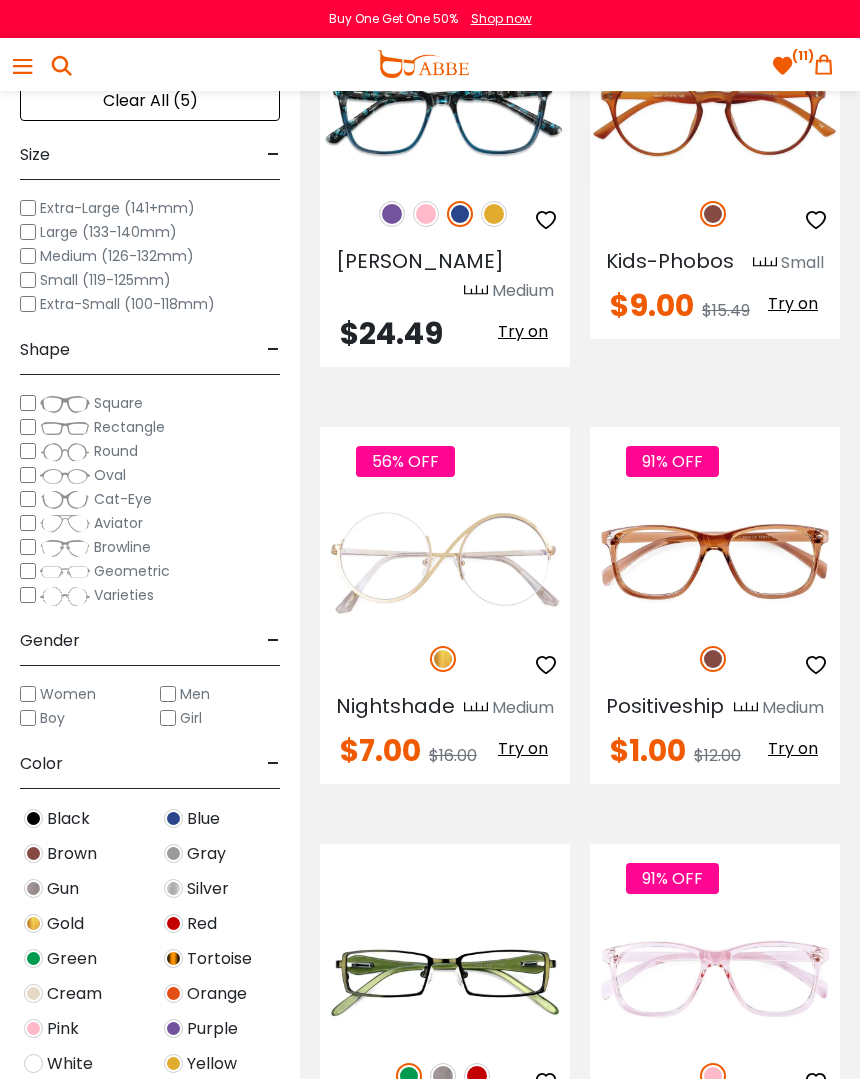 scroll, scrollTop: 3123, scrollLeft: 0, axis: vertical 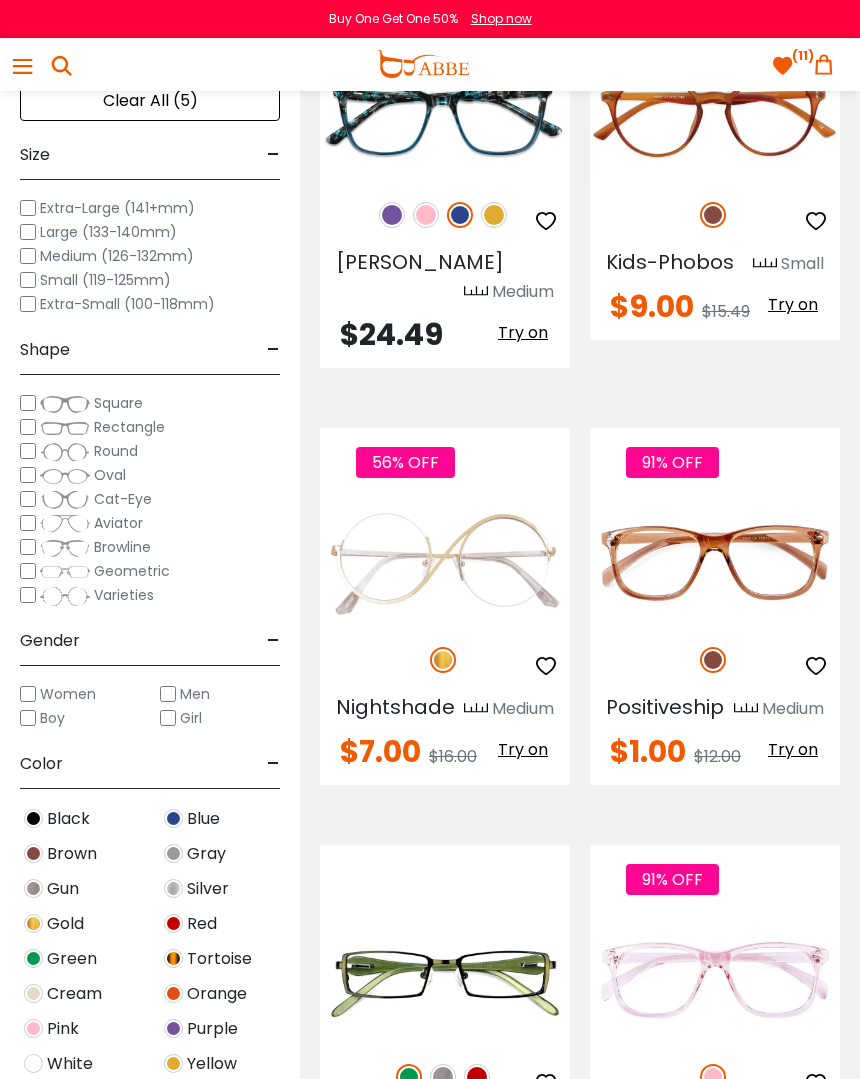 click at bounding box center [0, 0] 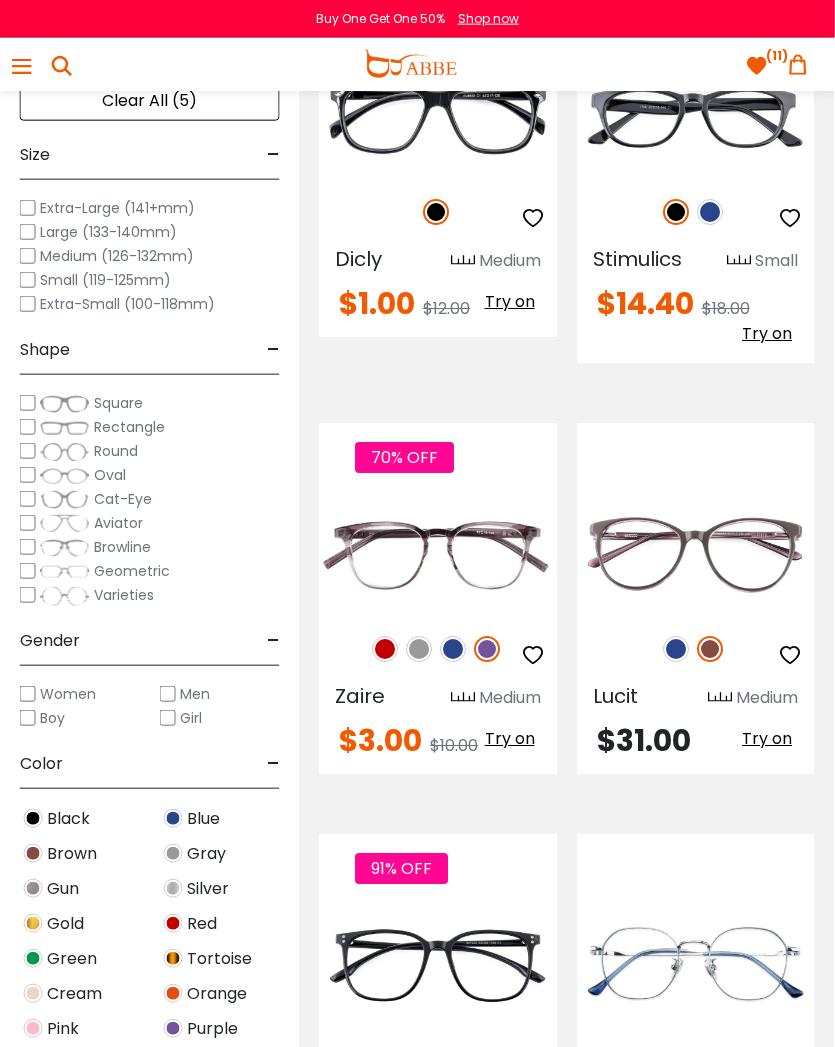 scroll, scrollTop: 4907, scrollLeft: 0, axis: vertical 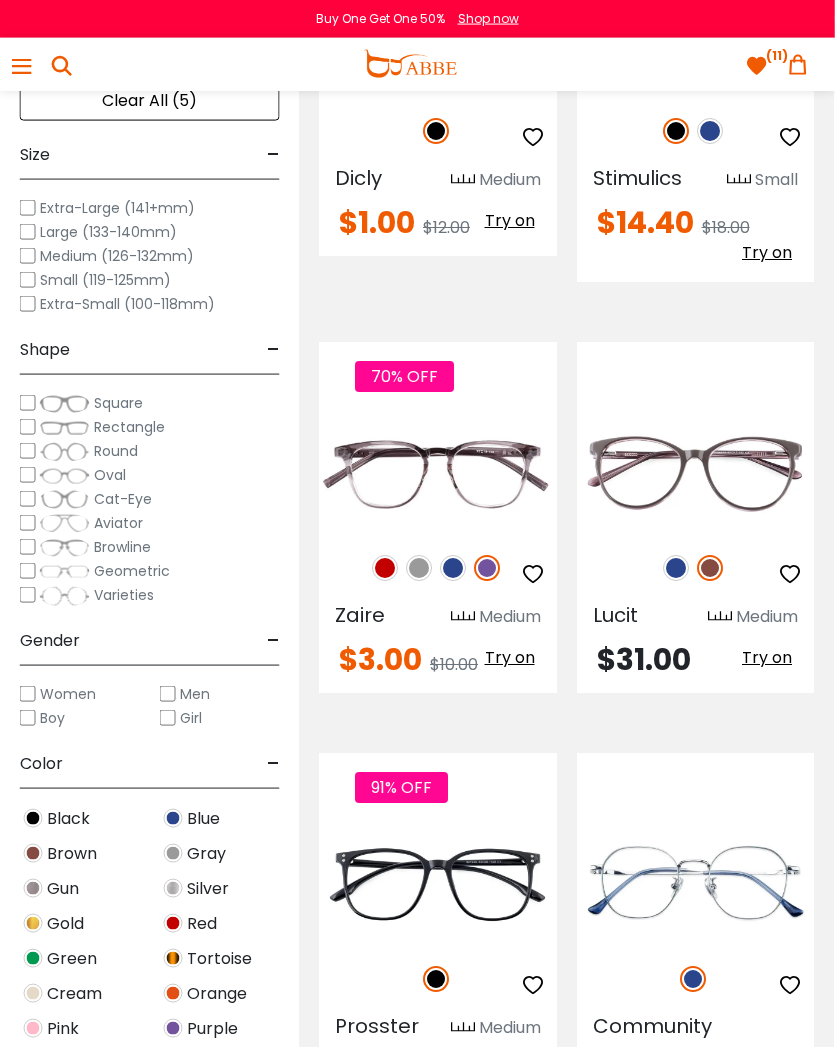 click at bounding box center (758, 66) 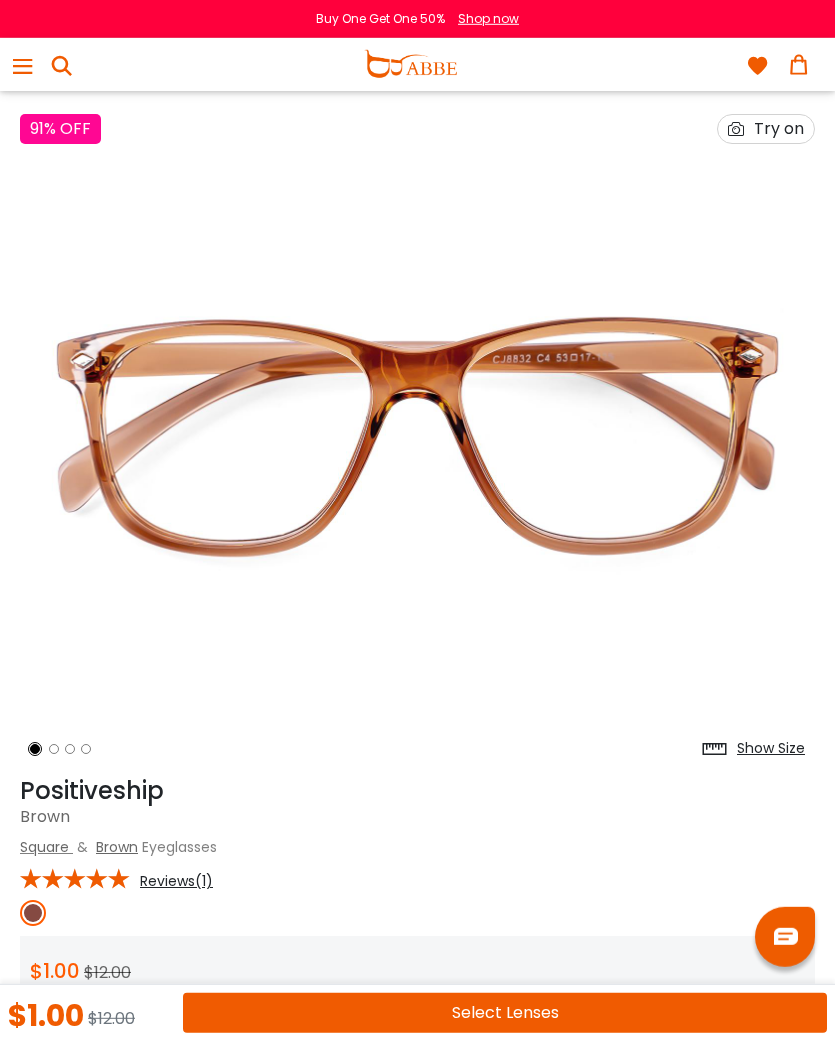 scroll, scrollTop: 0, scrollLeft: 0, axis: both 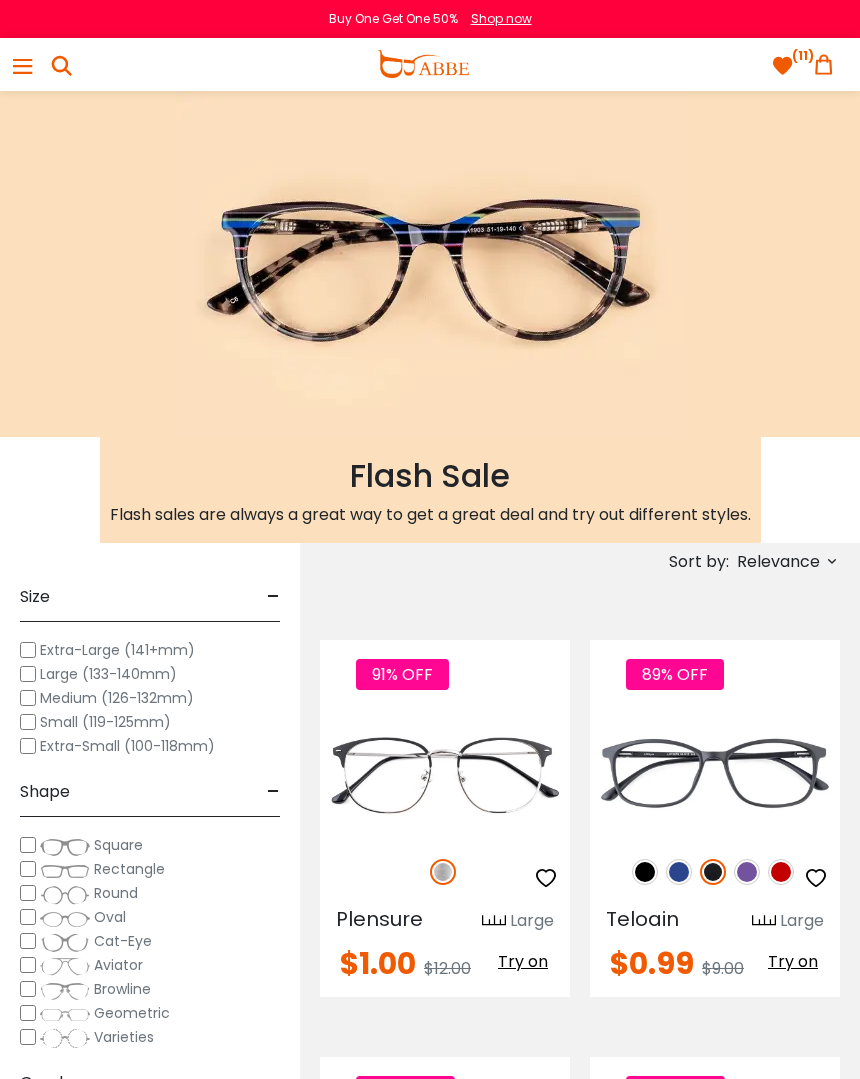 click at bounding box center [832, 561] 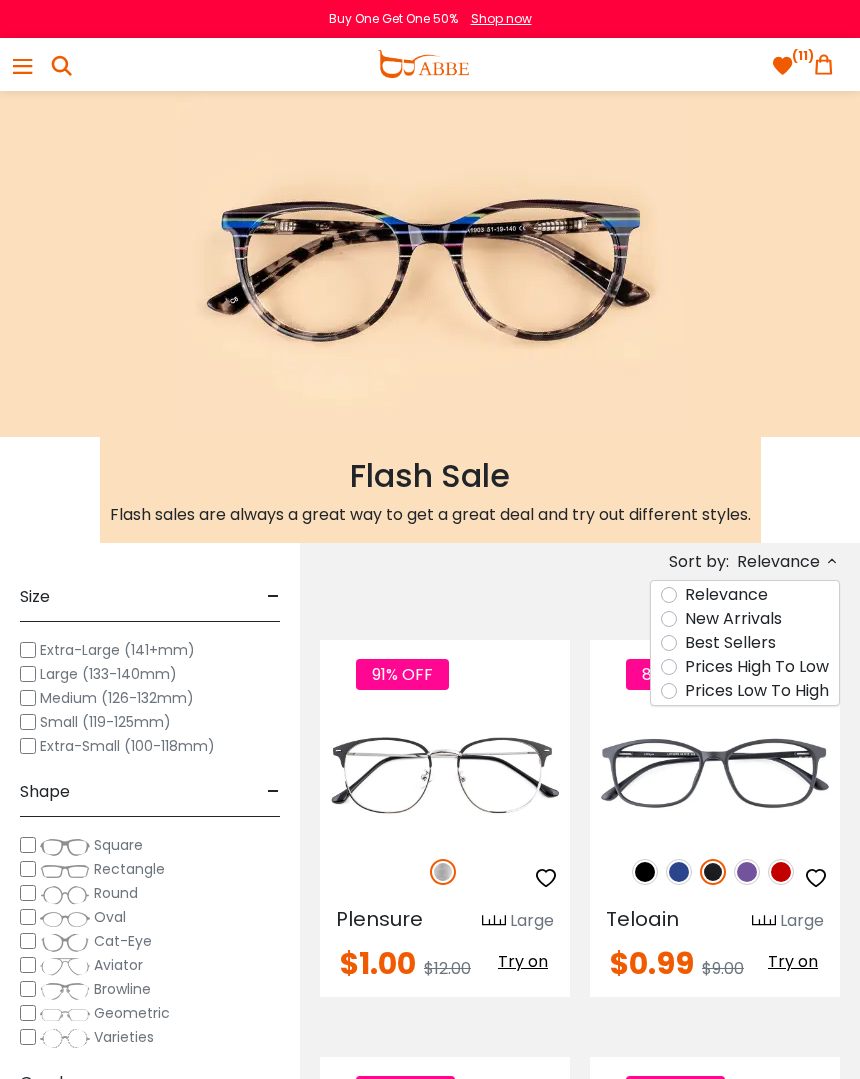 click on "Prices Low To High" at bounding box center (757, 691) 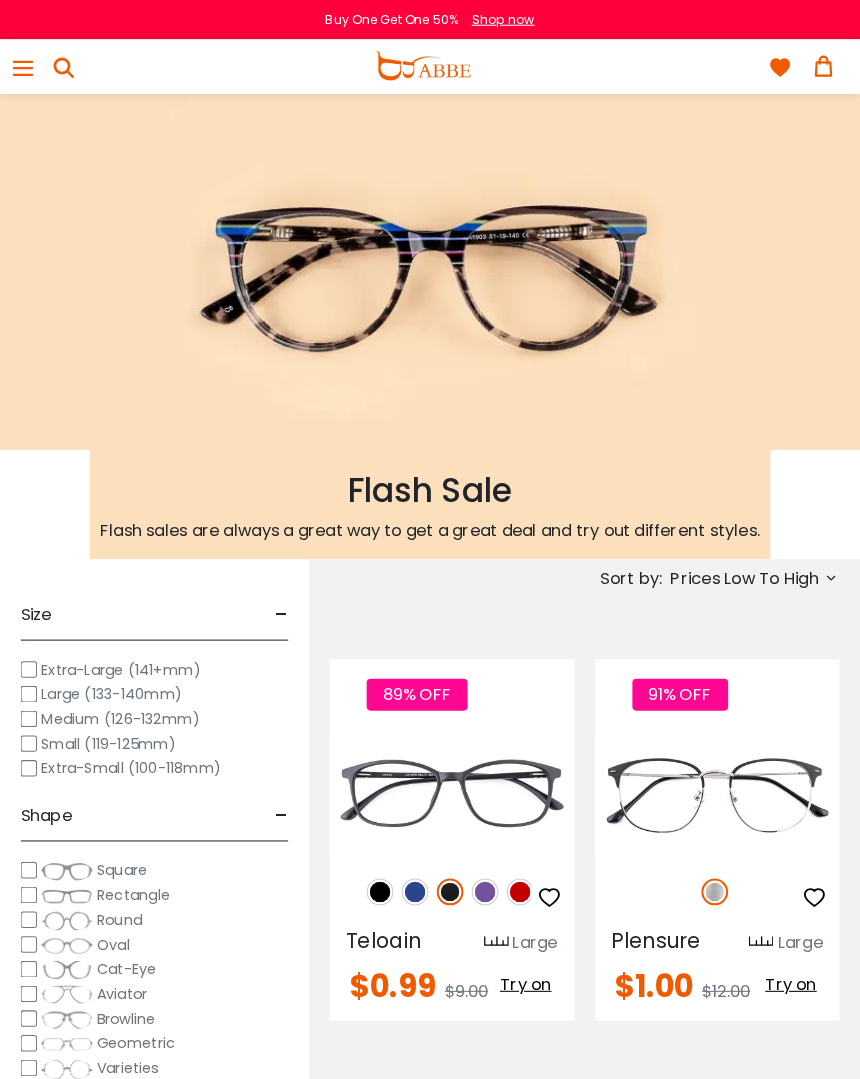 scroll, scrollTop: 4, scrollLeft: 0, axis: vertical 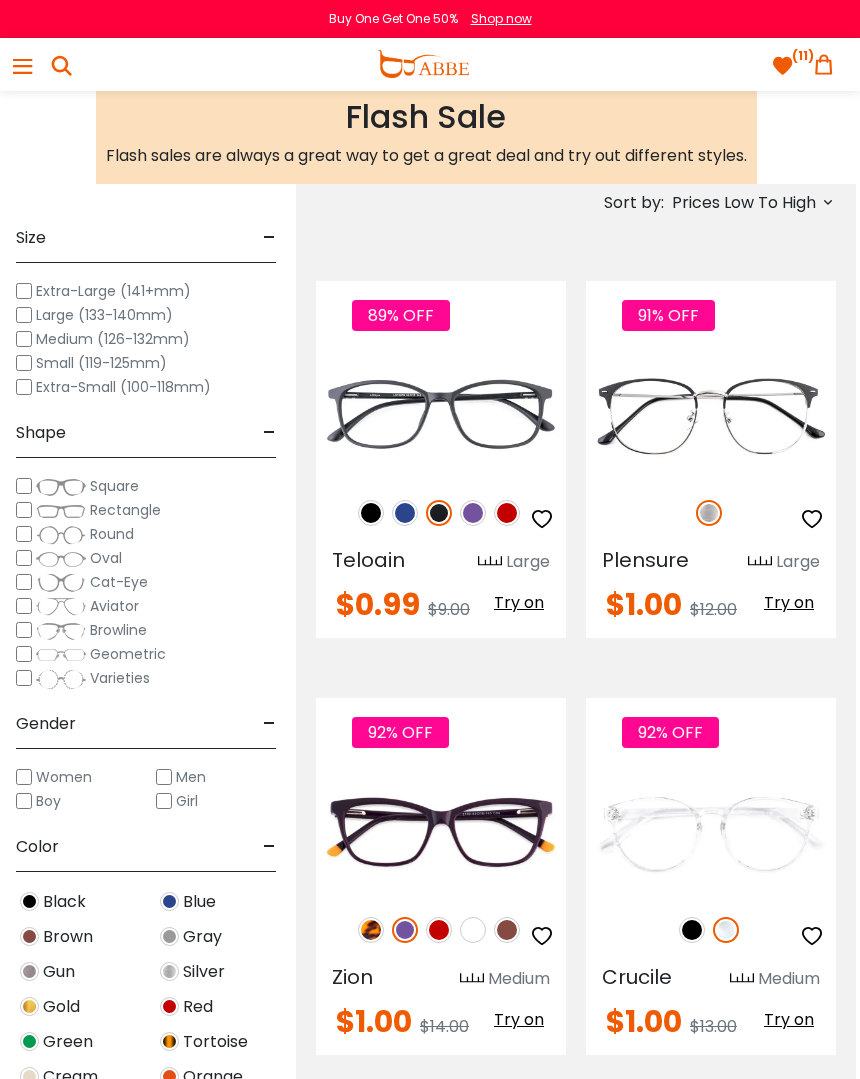 click at bounding box center (692, 930) 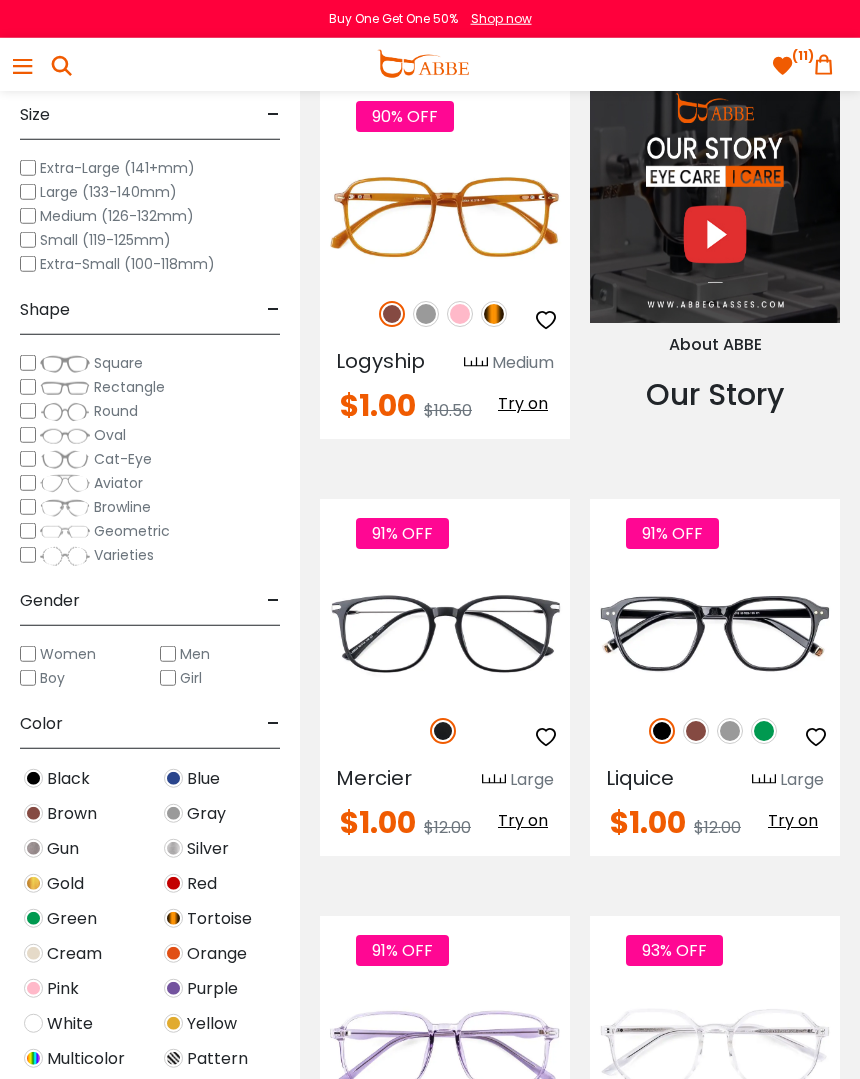 scroll, scrollTop: 2644, scrollLeft: 0, axis: vertical 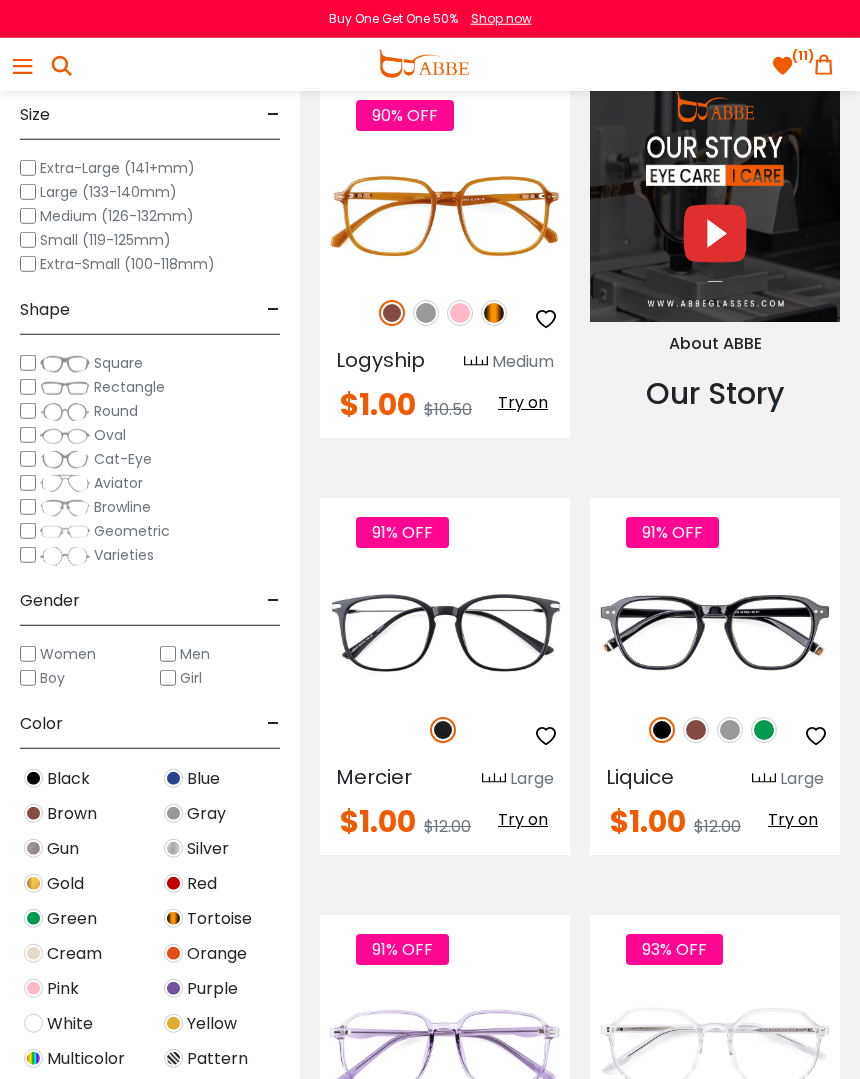 click at bounding box center [696, 730] 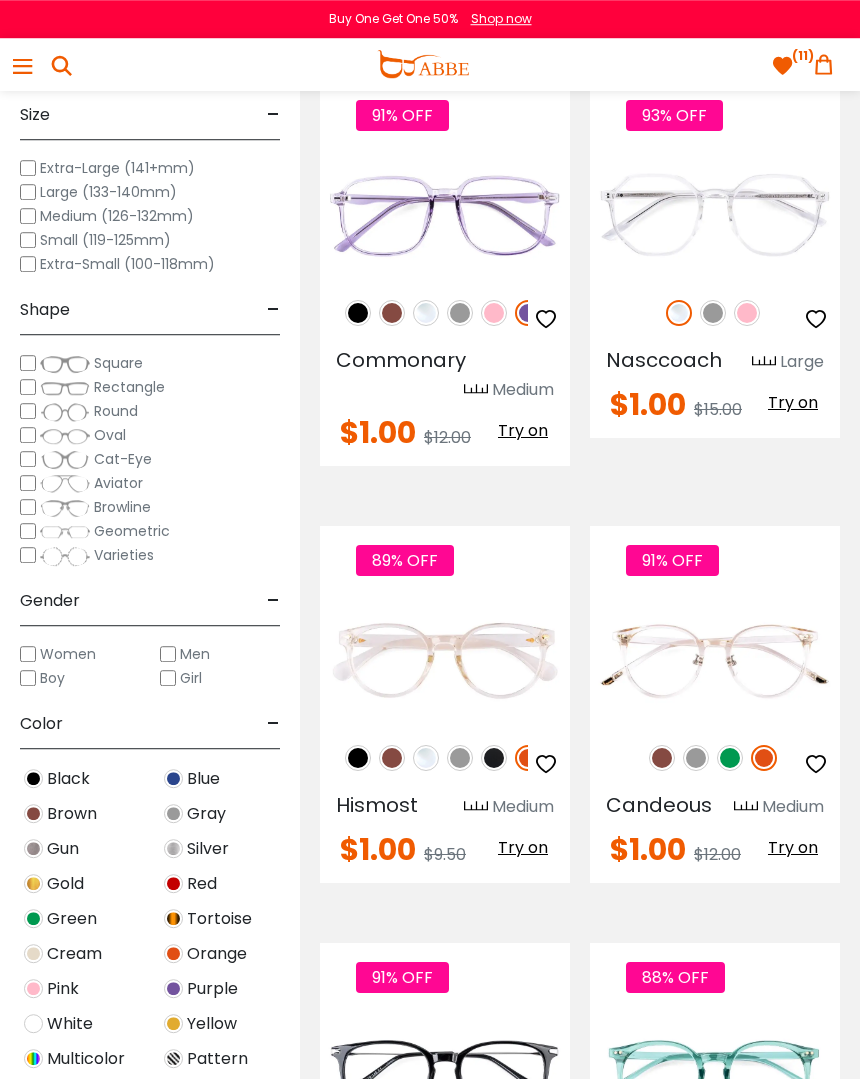 scroll, scrollTop: 3478, scrollLeft: 0, axis: vertical 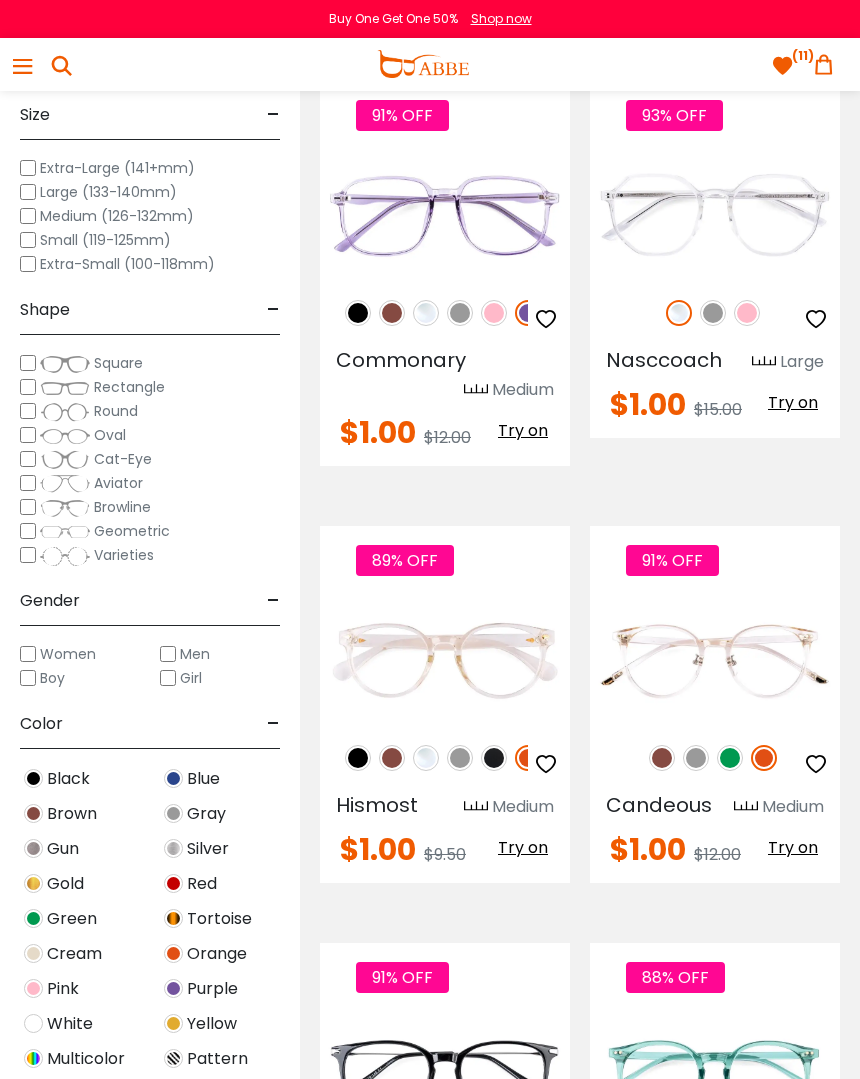 click at bounding box center [392, 758] 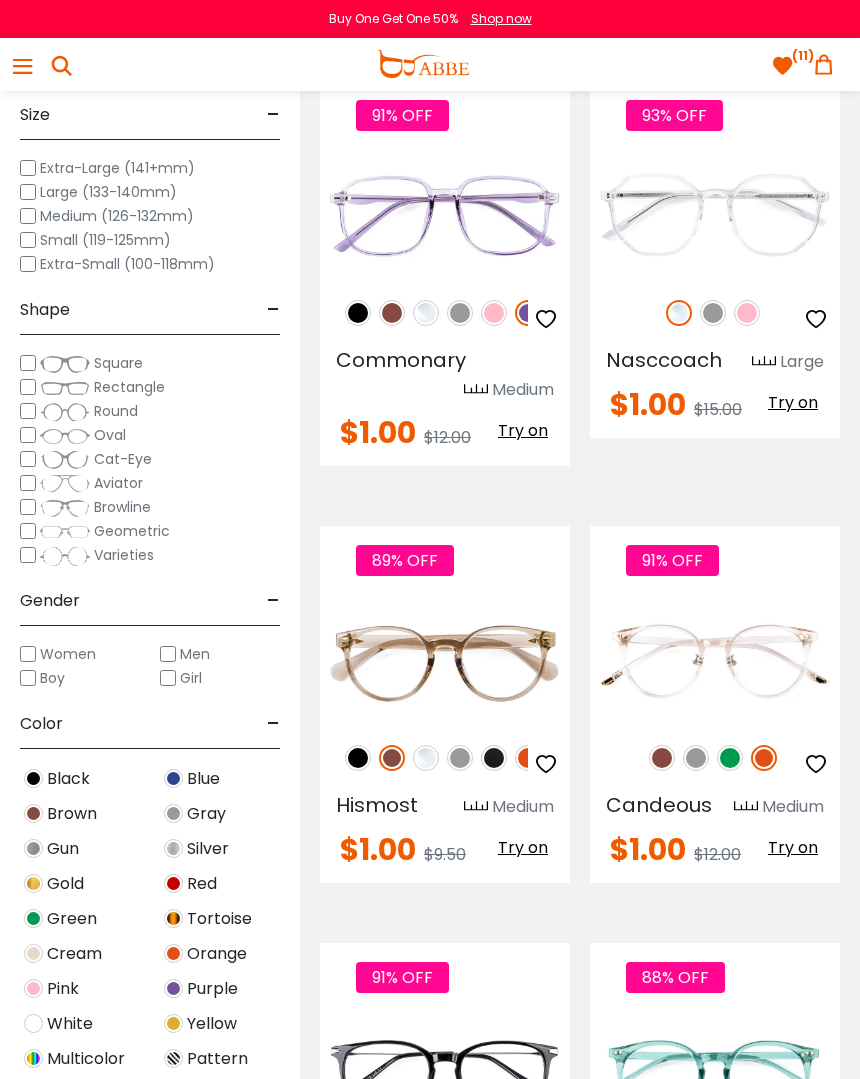 click at bounding box center [426, 758] 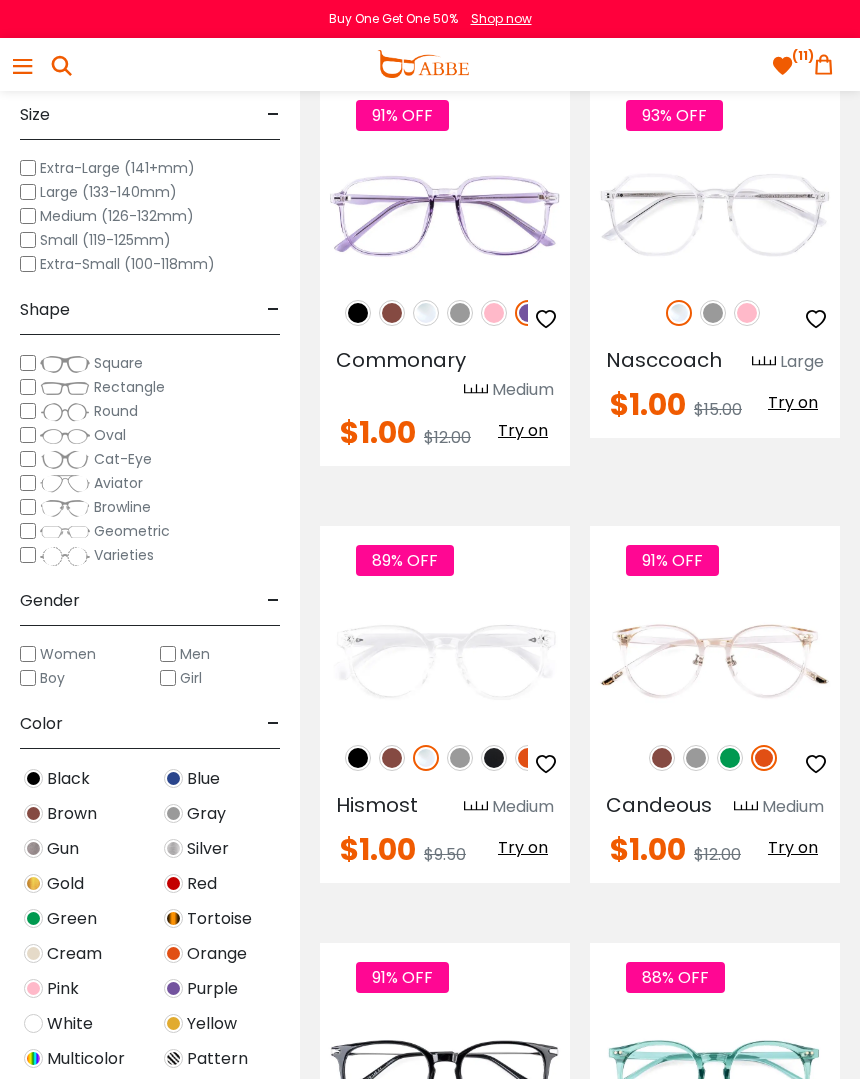 click at bounding box center [460, 758] 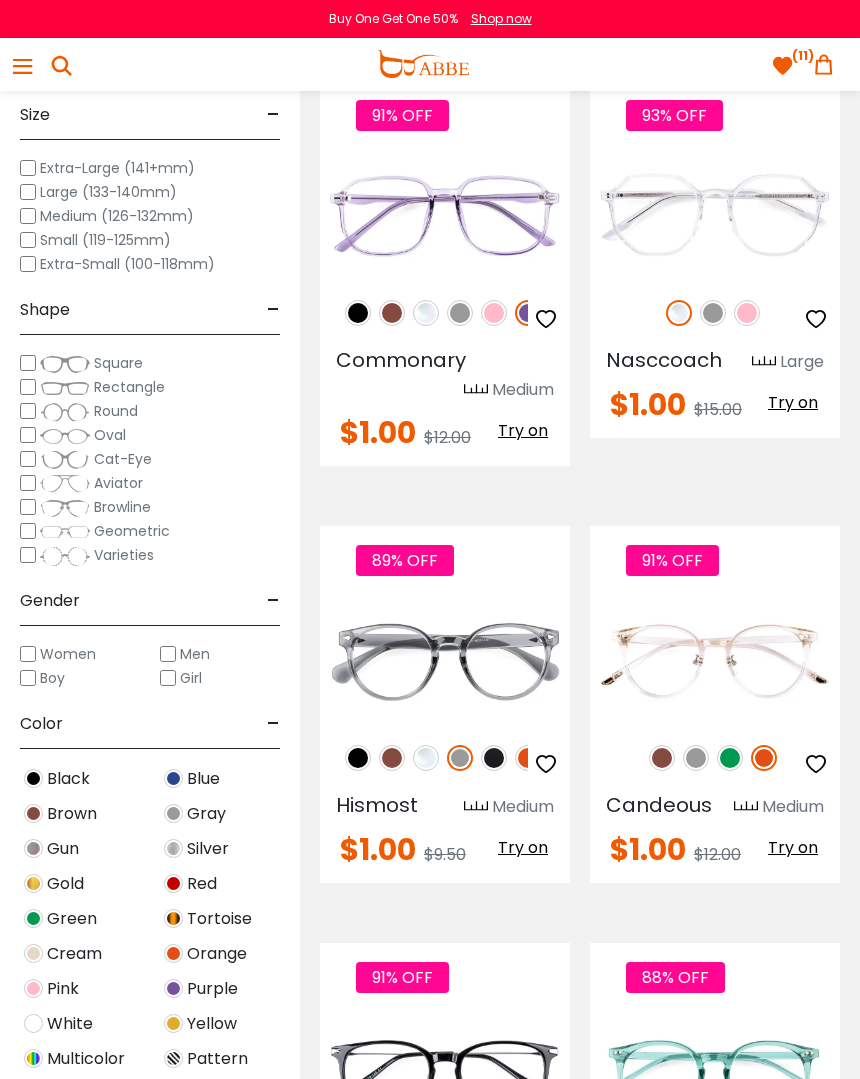 click at bounding box center [494, 758] 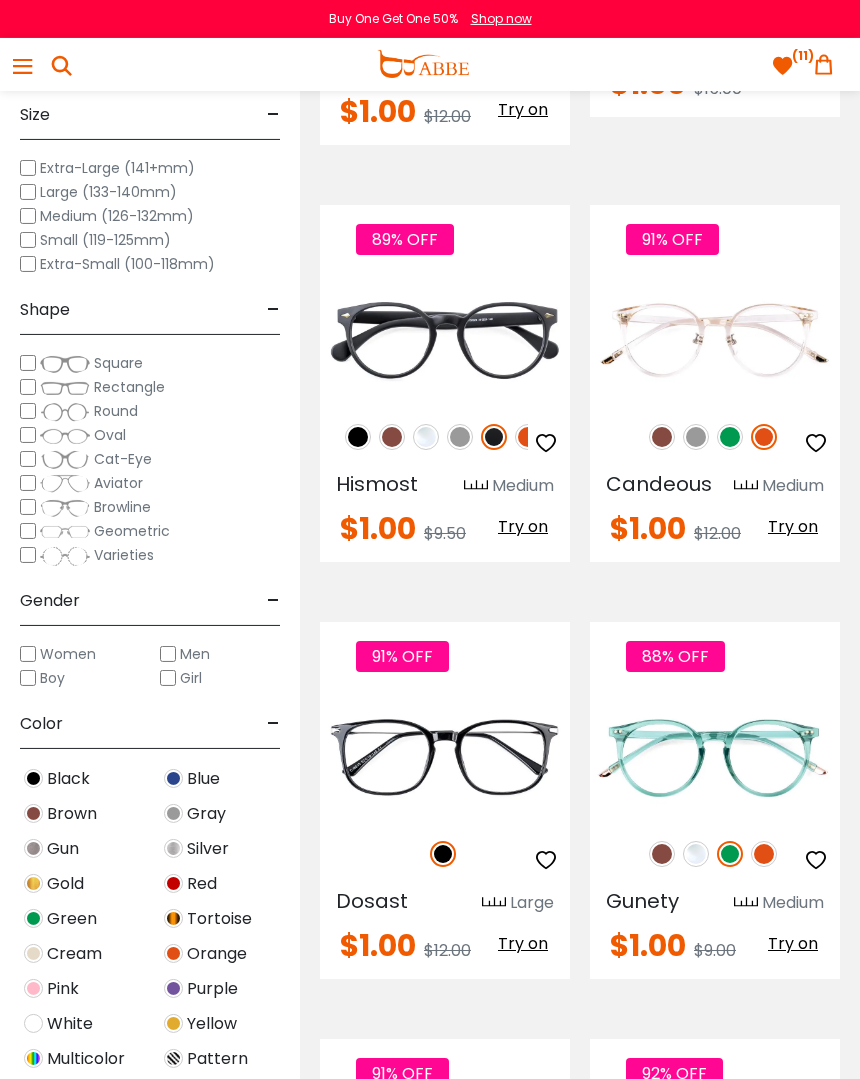scroll, scrollTop: 3806, scrollLeft: 0, axis: vertical 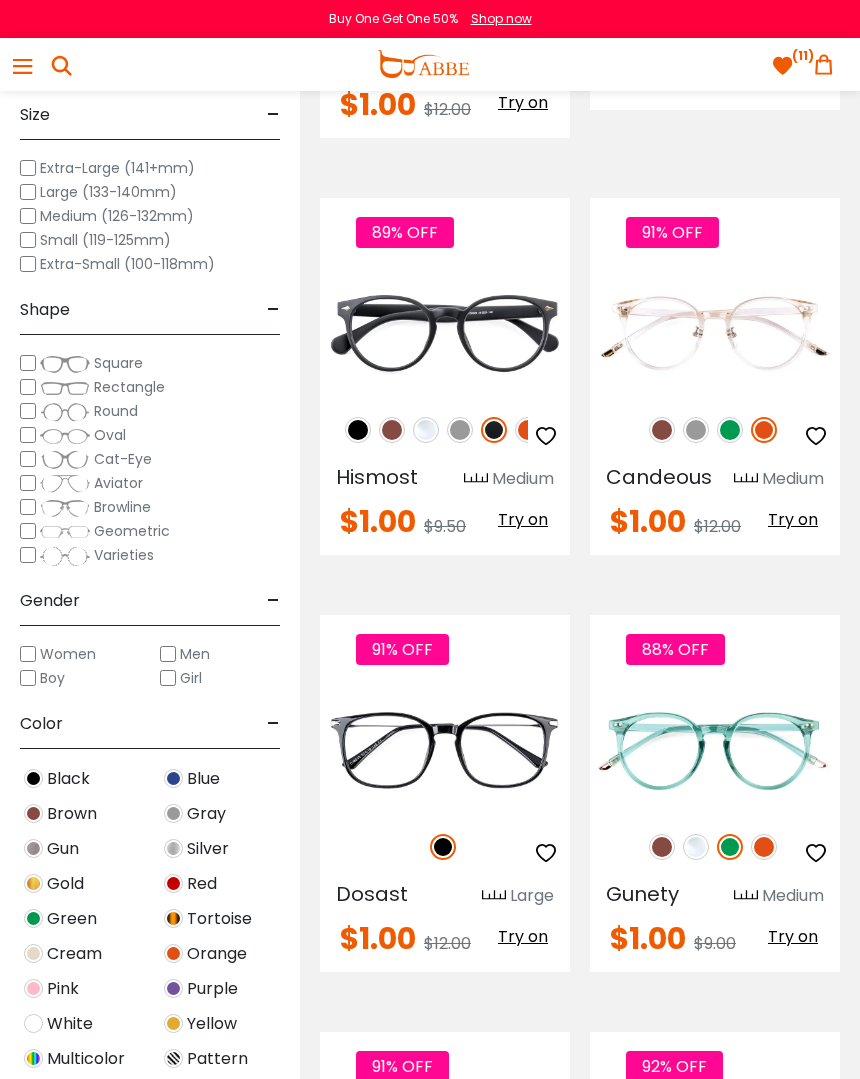 click at bounding box center [662, 847] 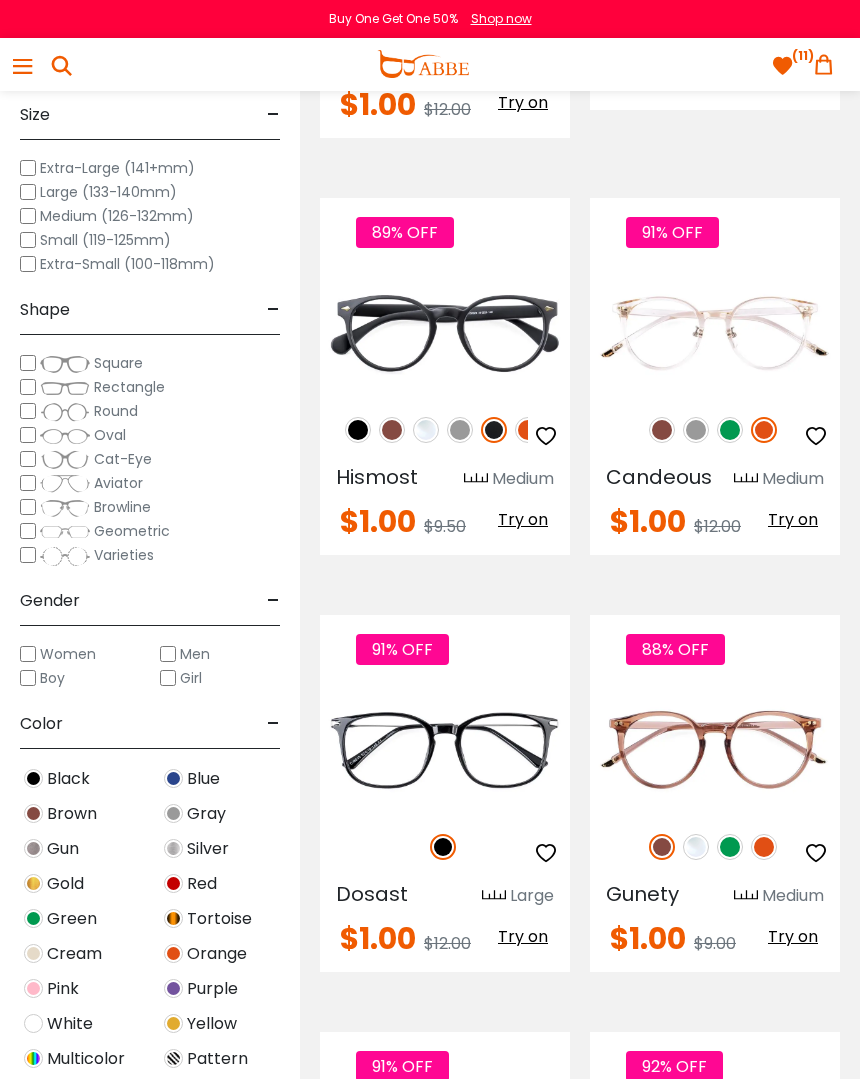 click at bounding box center (764, 847) 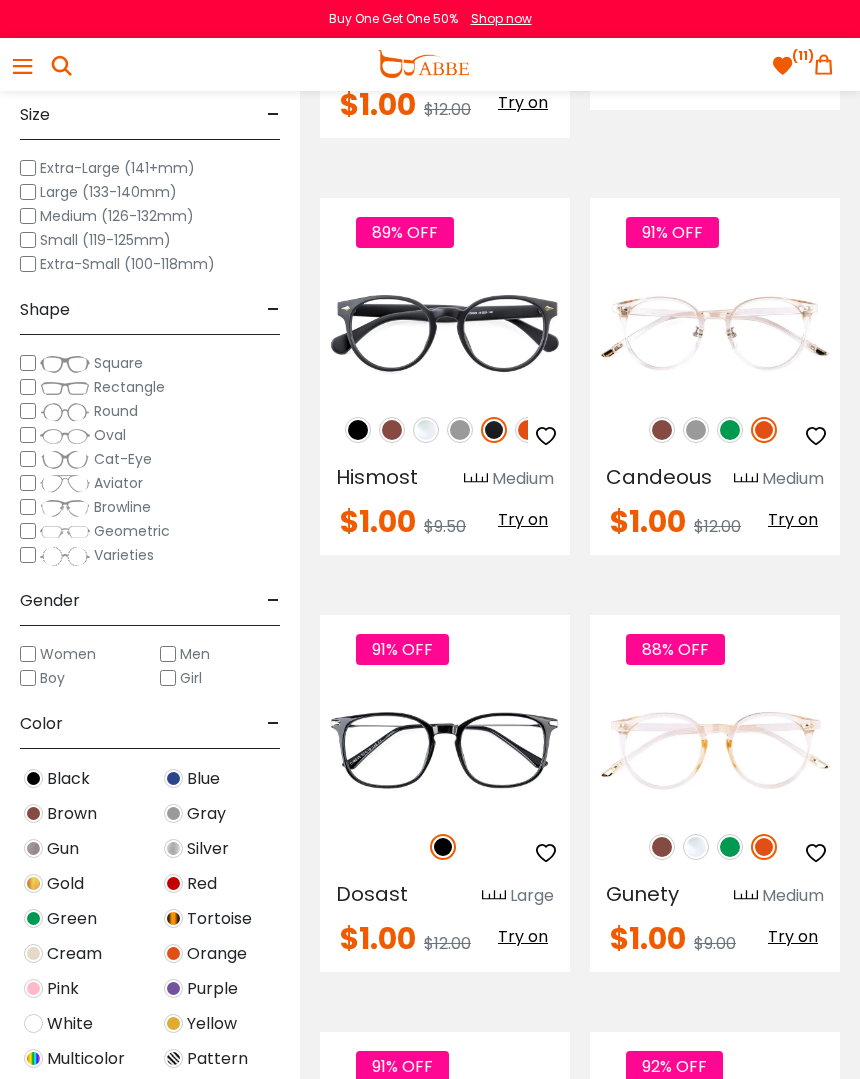 click at bounding box center (730, 847) 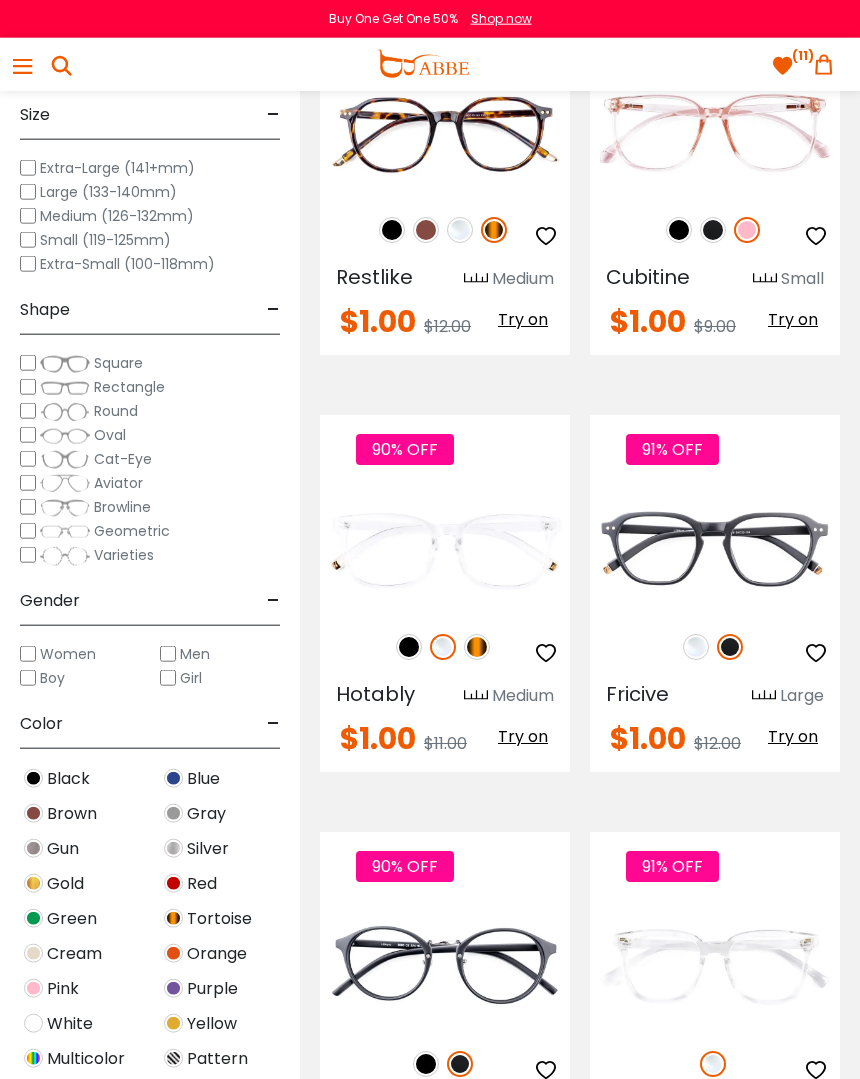 scroll, scrollTop: 5257, scrollLeft: 0, axis: vertical 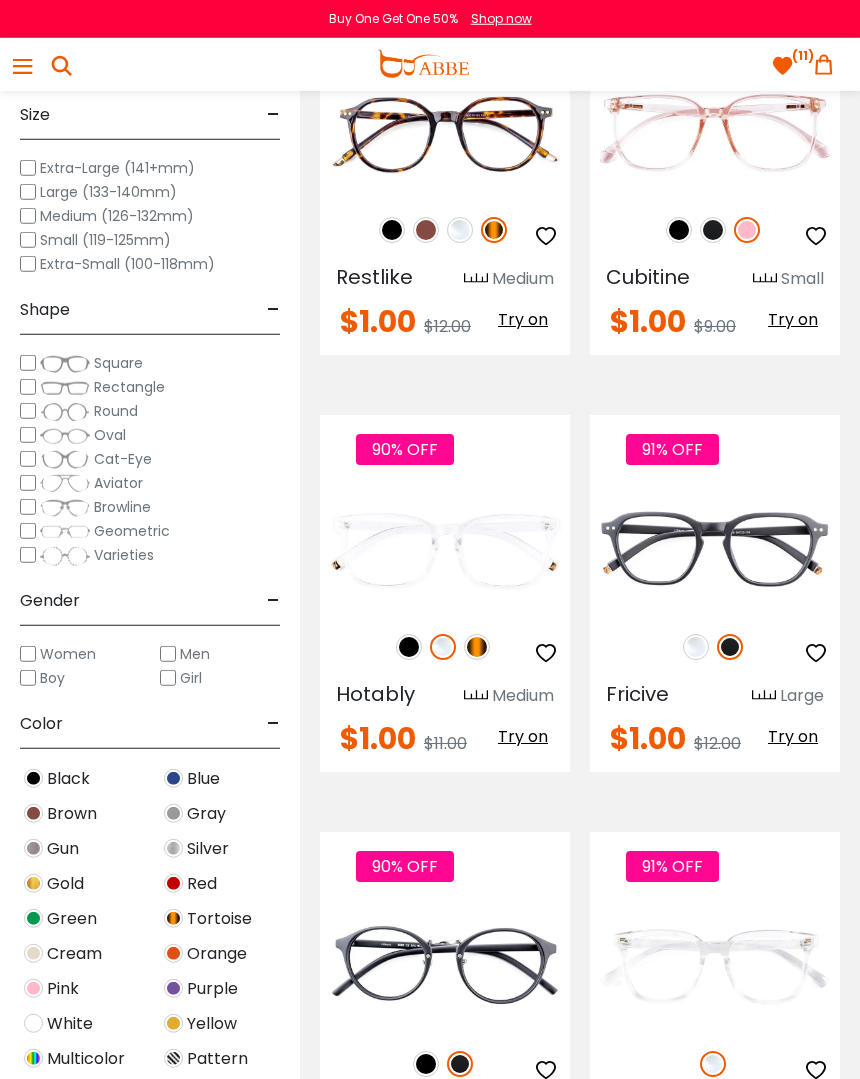 click at bounding box center (477, 647) 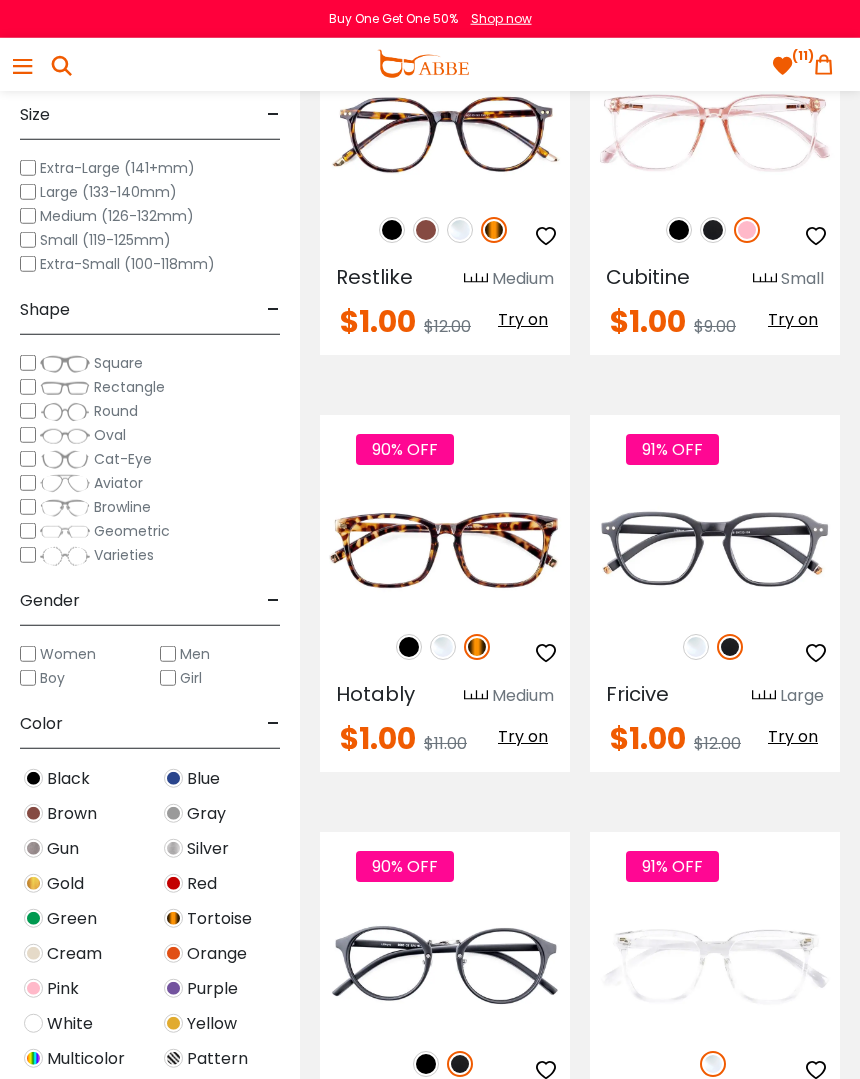 click at bounding box center [409, 647] 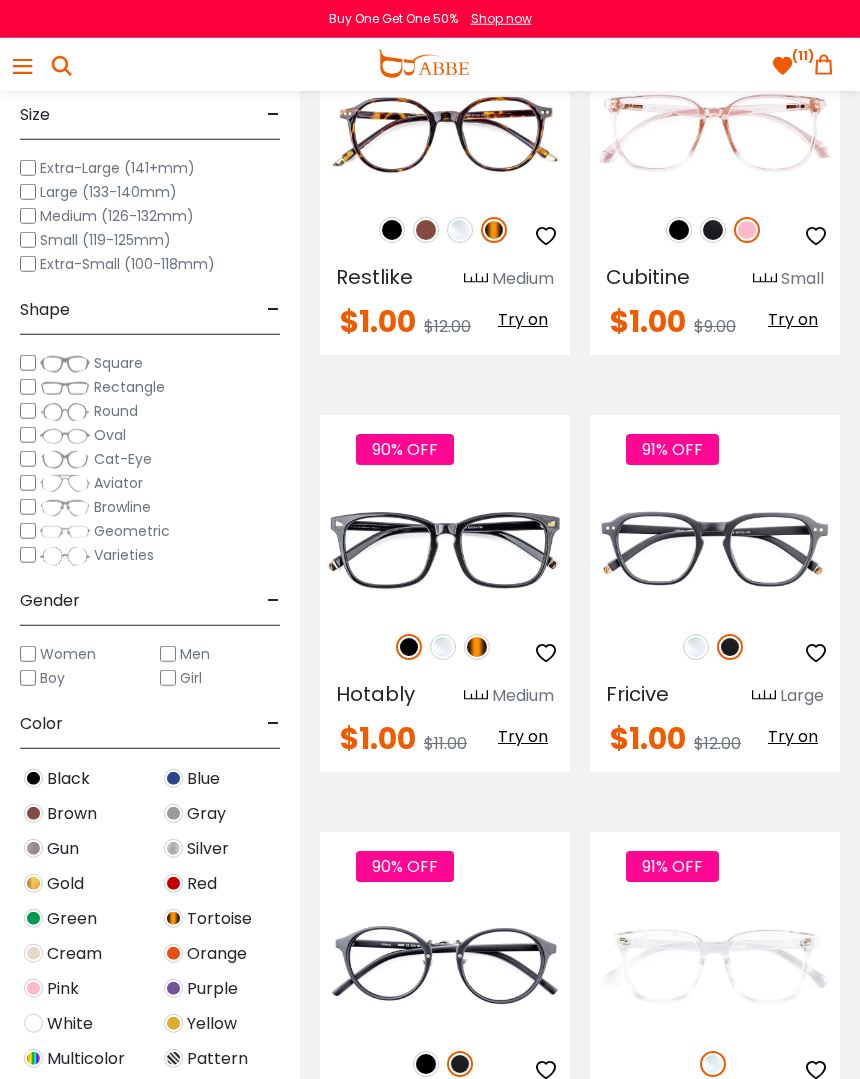 click at bounding box center (0, 0) 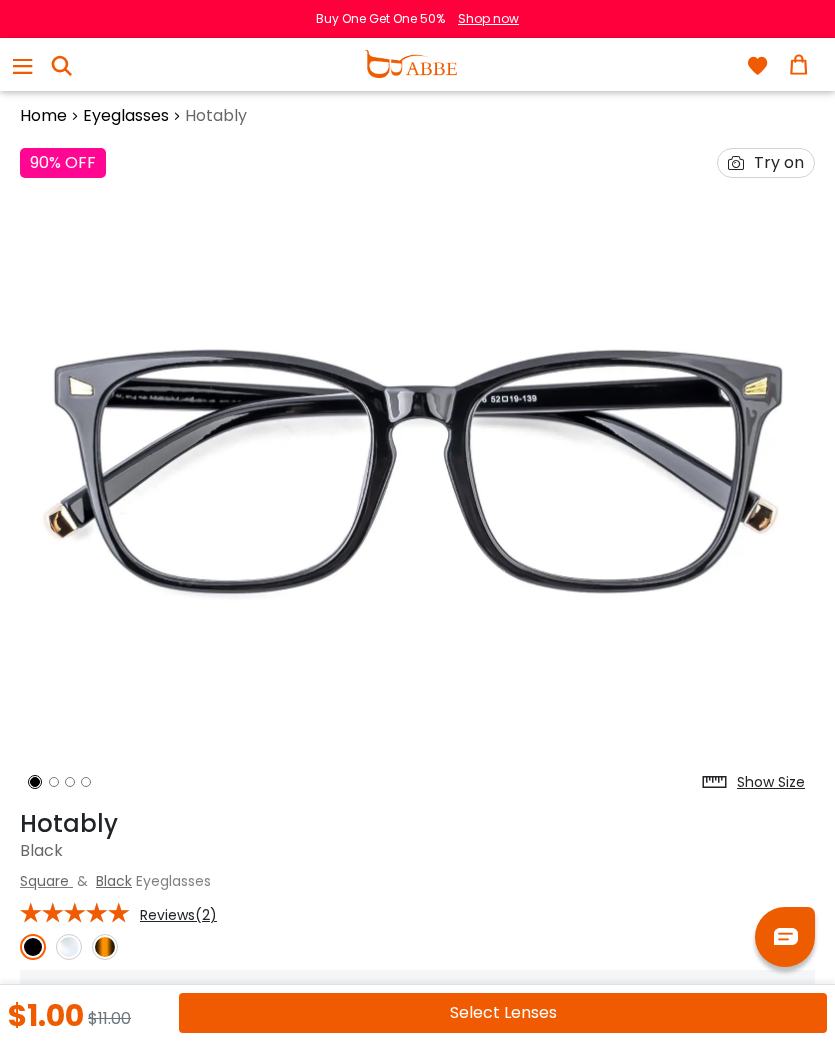 scroll, scrollTop: 0, scrollLeft: 0, axis: both 